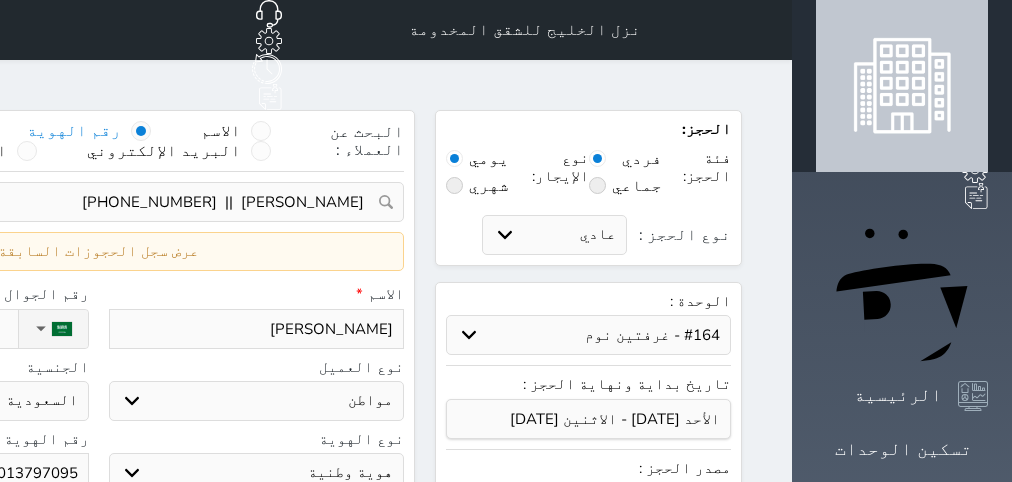 select on "9434" 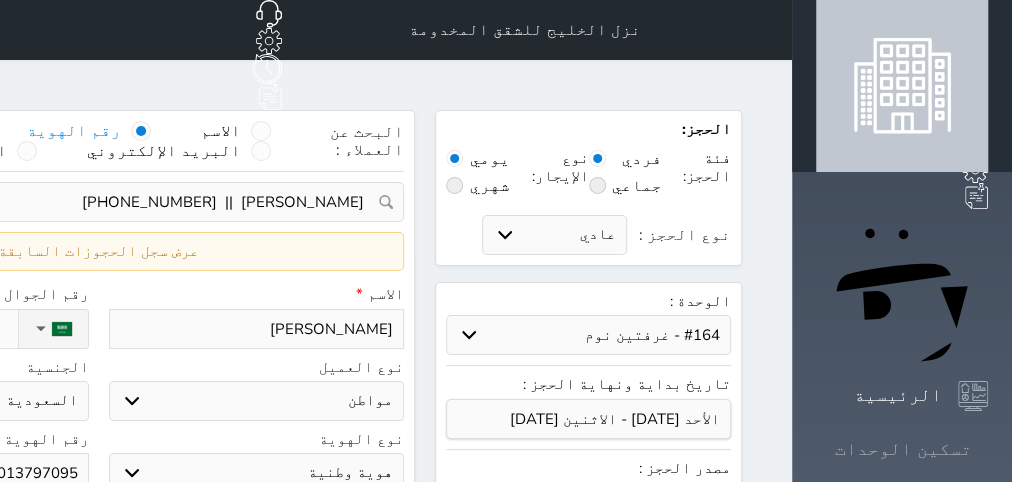 click on "تسكين الوحدات" at bounding box center (903, 449) 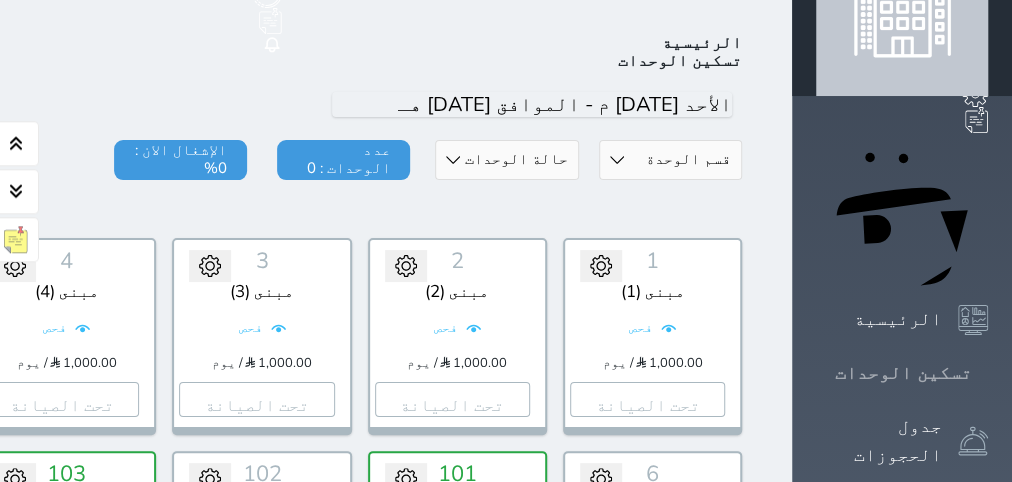 scroll, scrollTop: 78, scrollLeft: 0, axis: vertical 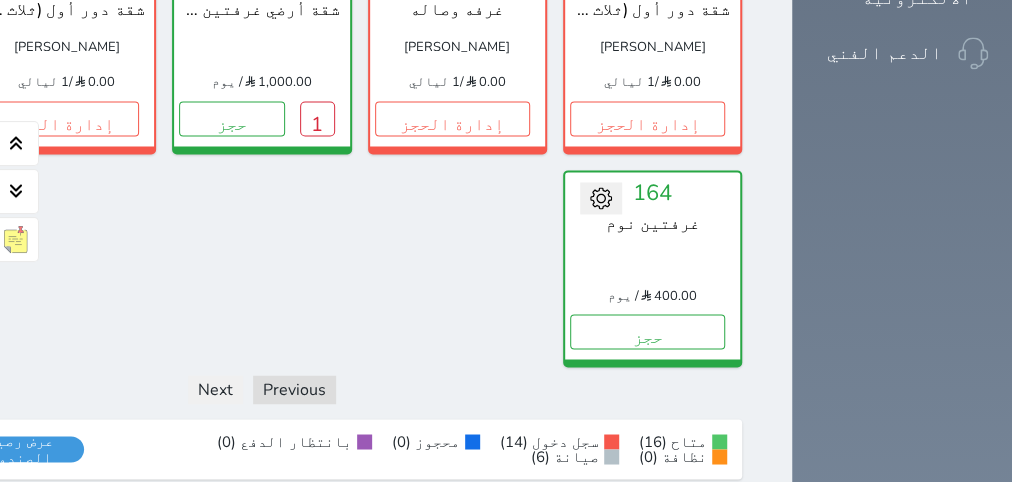 click on "162   شقة دور أول (ثلاث غرف نوم + مطبخ + صالة)
[PERSON_NAME]
0.00
/   1 ليالي           إدارة الحجز               تغيير الحالة الى صيانة                   التاريخ المتوقع للانتهاء       حفظ" at bounding box center [66, 54] 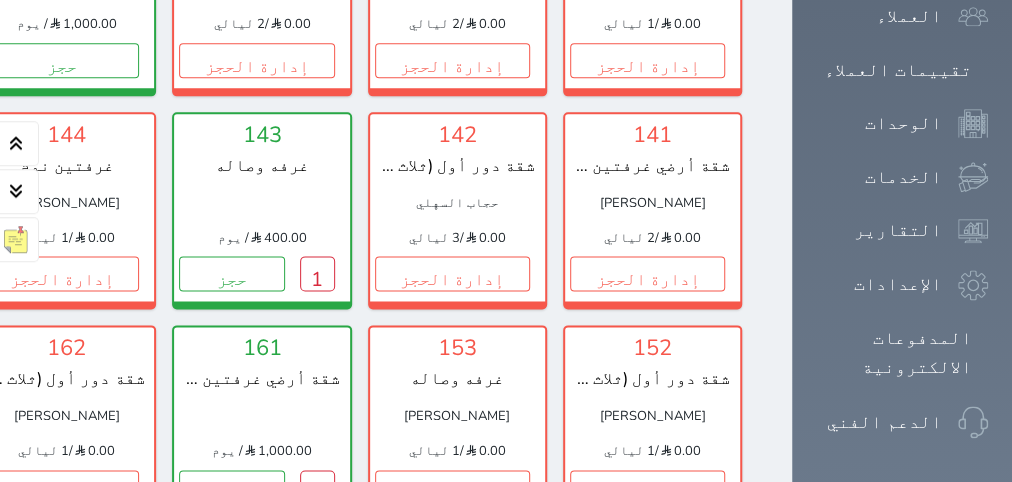 scroll, scrollTop: 1260, scrollLeft: 0, axis: vertical 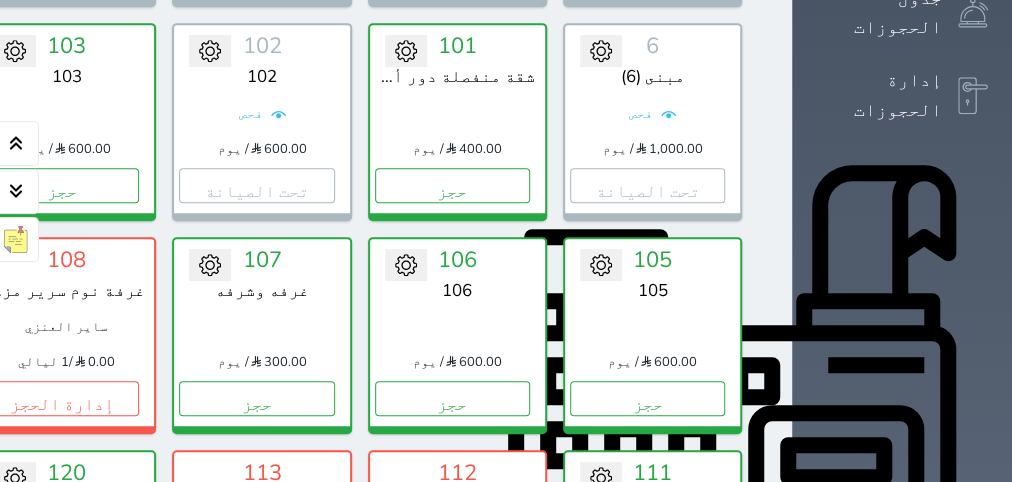 click on "الإدارة المالية" at bounding box center (879, 714) 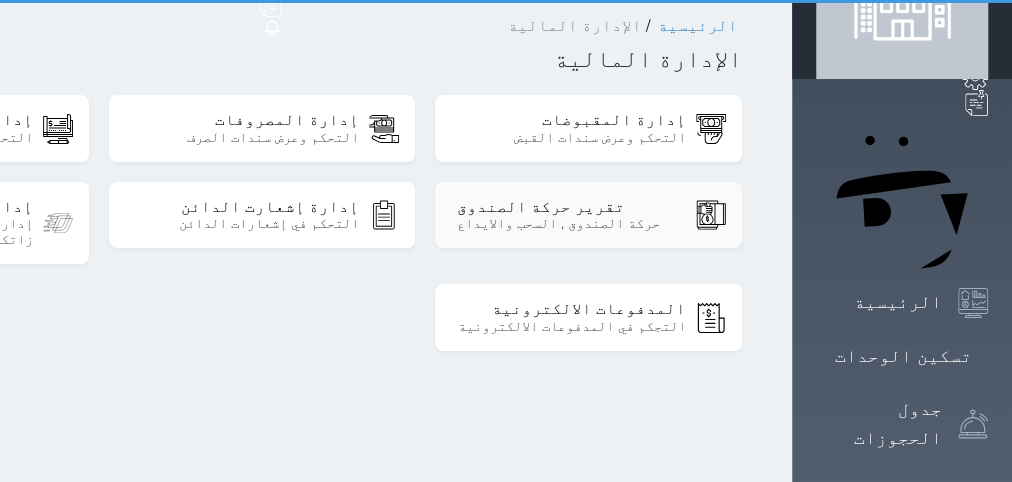 scroll, scrollTop: 0, scrollLeft: 0, axis: both 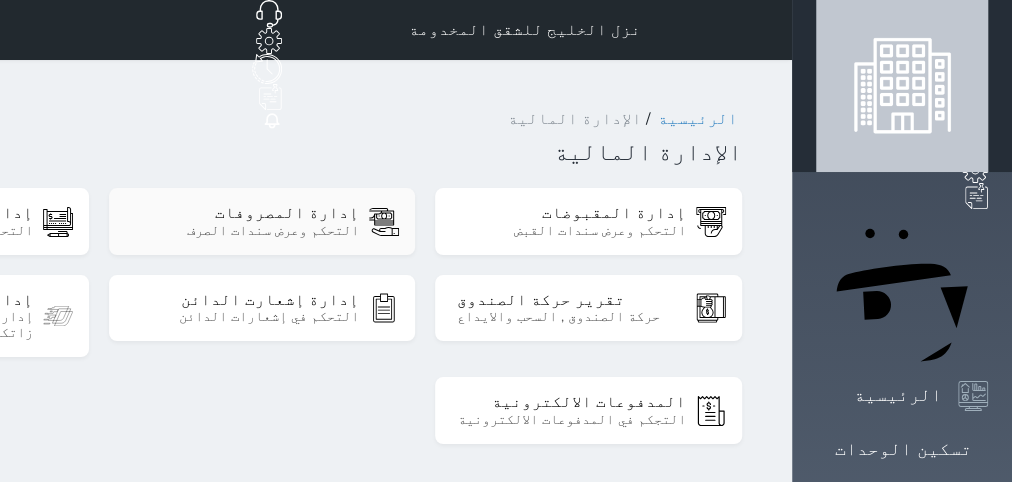 click on "إدارة المصروفات" at bounding box center (244, 213) 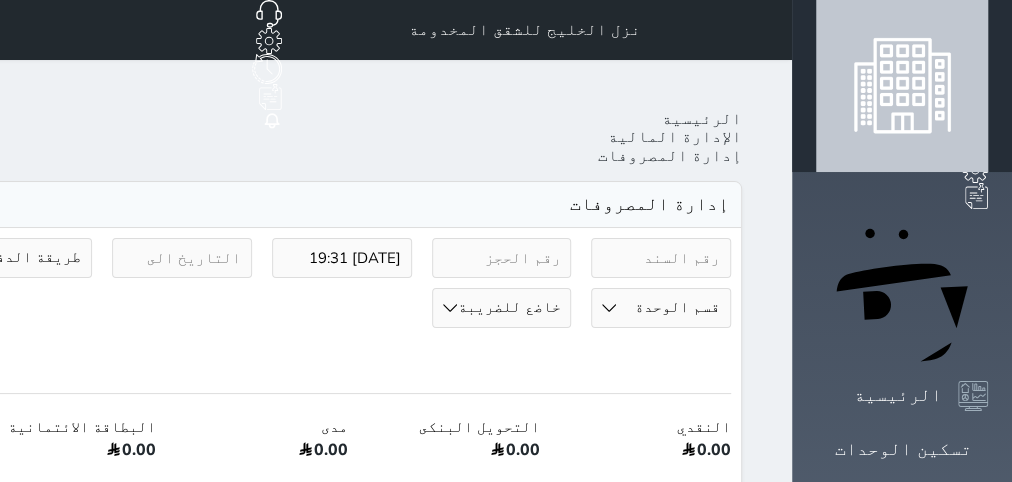select 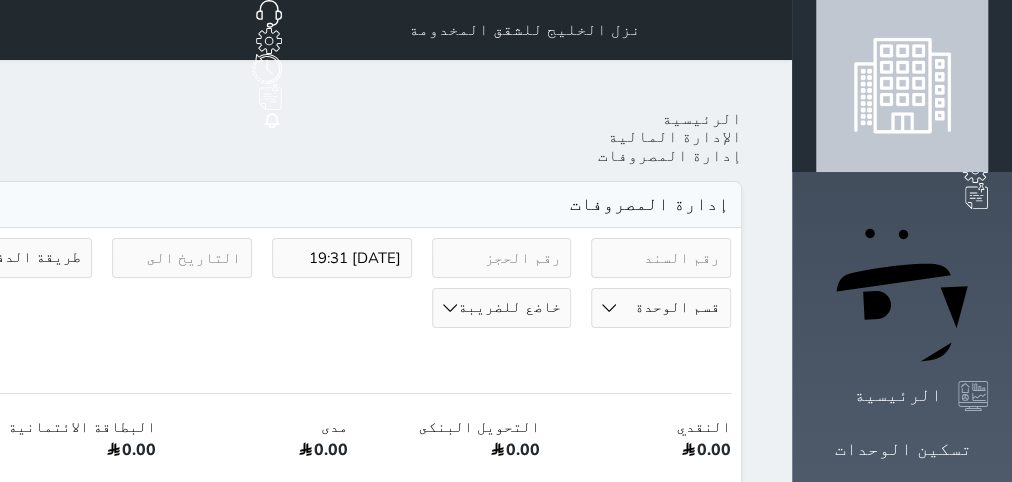 type on "[DATE] 19:31" 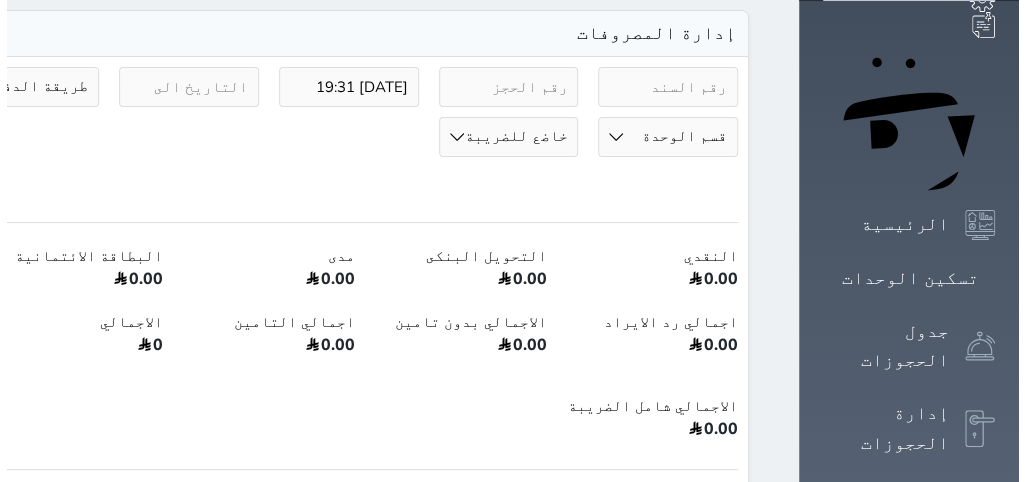 scroll, scrollTop: 378, scrollLeft: 0, axis: vertical 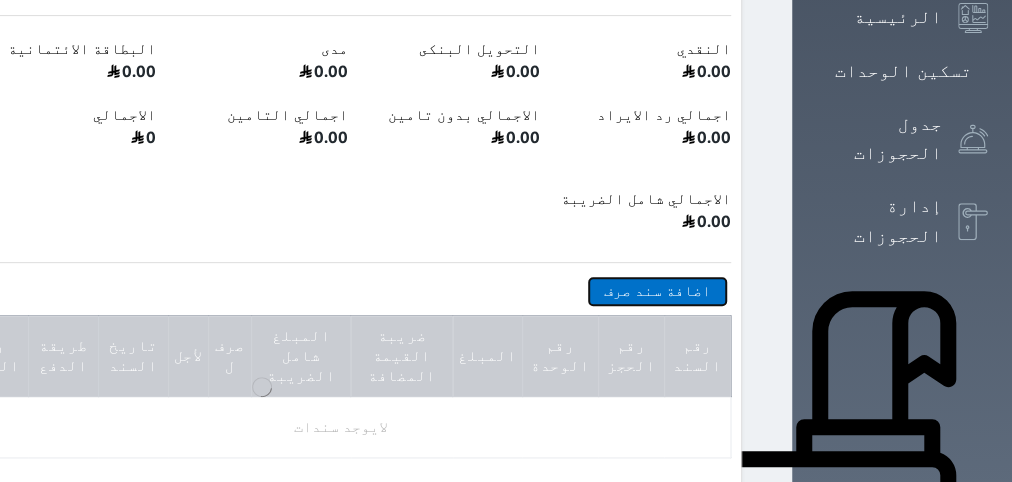 click on "اضافة سند صرف" at bounding box center [657, 291] 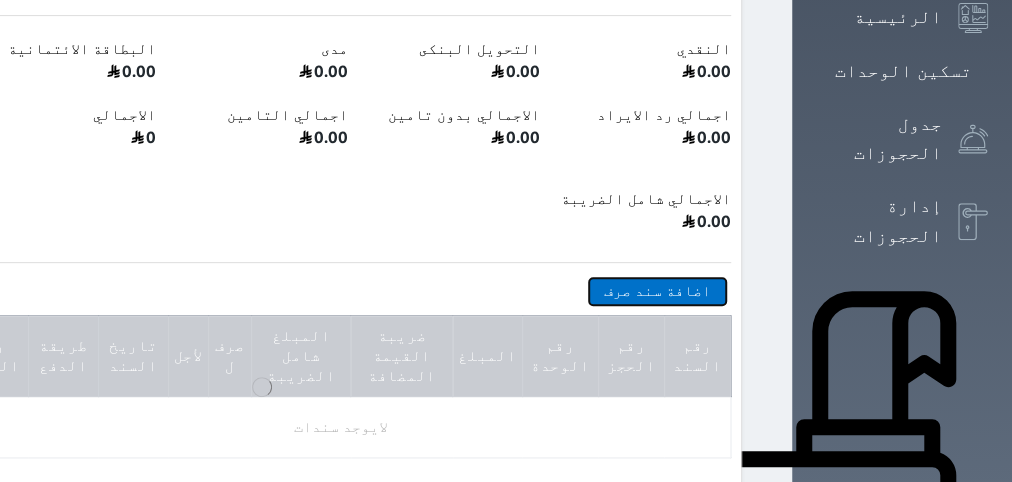 select 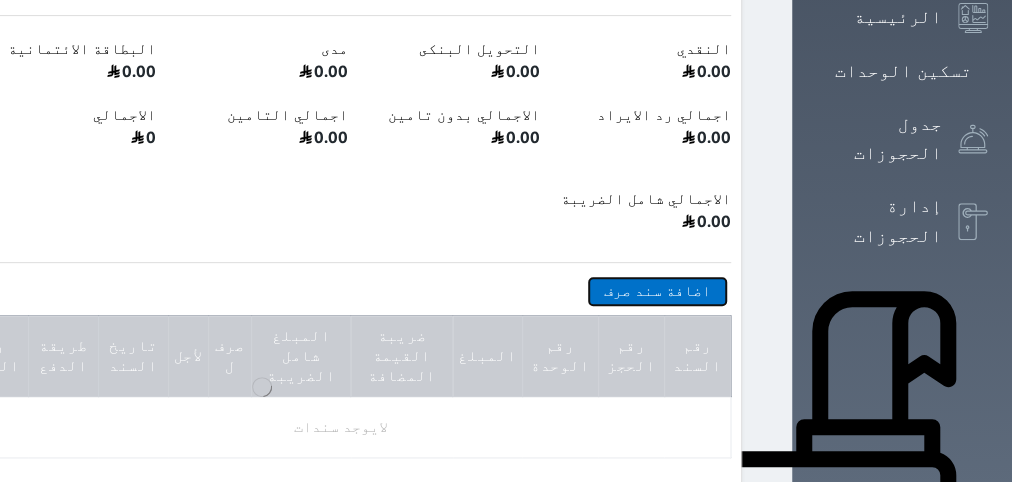 select 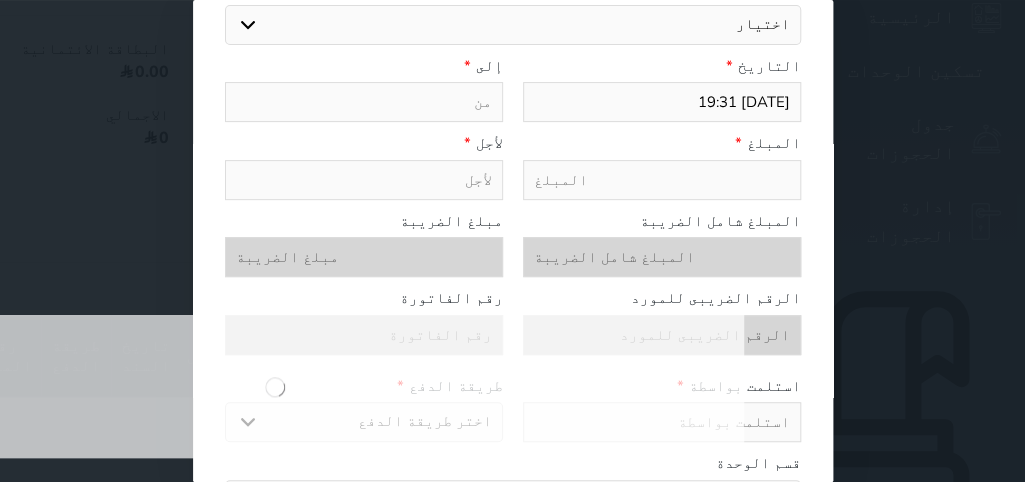 scroll, scrollTop: 0, scrollLeft: 0, axis: both 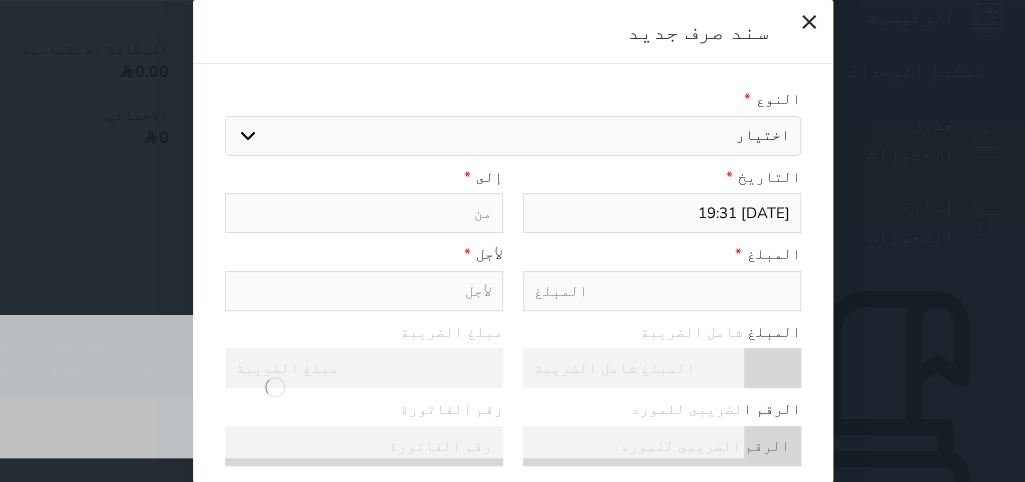 click on "اختيار   مرتجع إيجار رواتب صيانة مصروفات عامة تحويل من الصندوق الى الادارة استرجاع تامين استرجاع العربون سداد بلدي سداد تلفون سداد ماء سداد كهرباء رسوم المشغل السياحي بوكنج المغسلة لوازم نظافه ومناديل ورقيه لوازمطابخ واواني رسوم محاسبيه وقانونيه رسوم انظمه وبرامج رسوم نقل نفايات سداد فاتورة وقود (غاز -بنزين) سداد ايجار مبنى مبلغ اهلاك اصول اجور عمال اضافيه رواتب موظفين [DEMOGRAPHIC_DATA] رواتب موظفين اجانب تامينات اجتماعيه تامينات صحيه رسوم تجديد اقامات ضريبة قيمه مضافه مدفرعات زكاه ودخل مدفوعات غرامات حكوميه مشتريات" at bounding box center (513, 136) 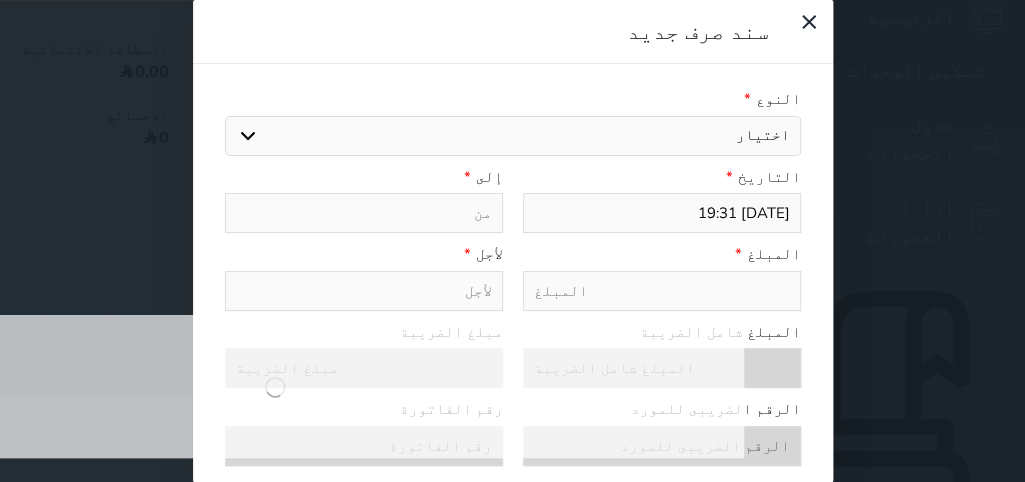 select on "67264" 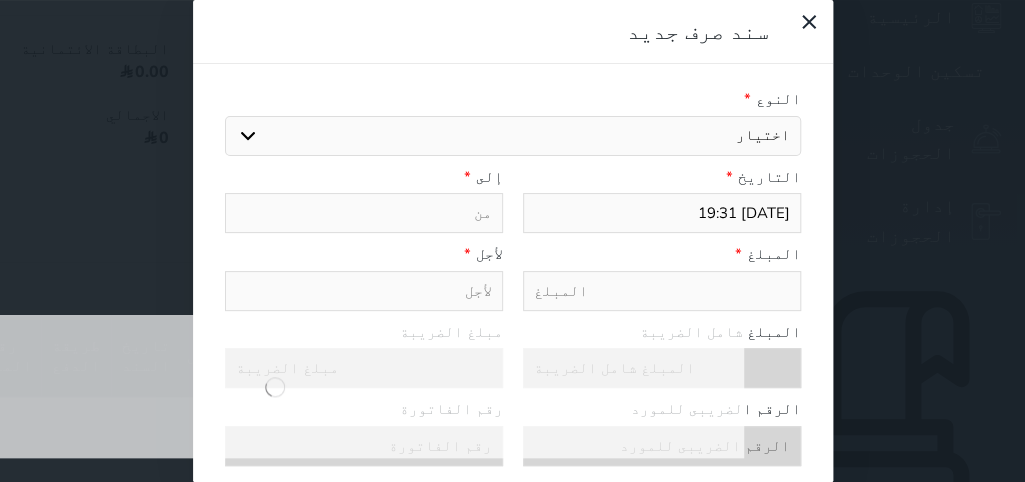 click on "المغسلة" at bounding box center [0, 0] 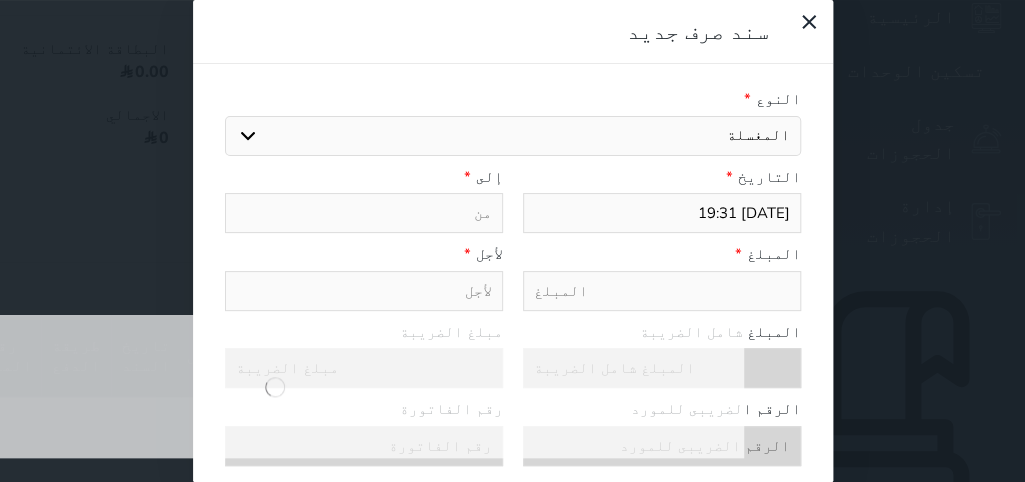 type on "المغسلة" 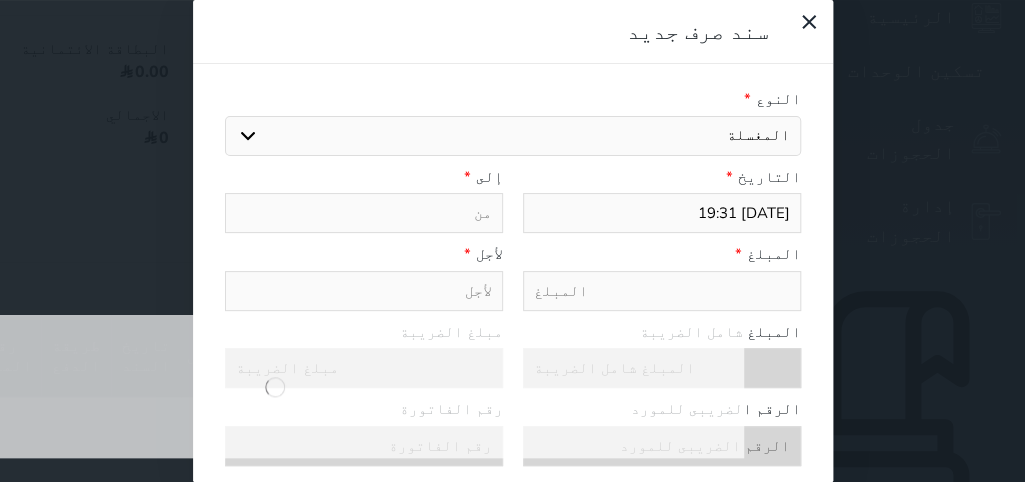 select 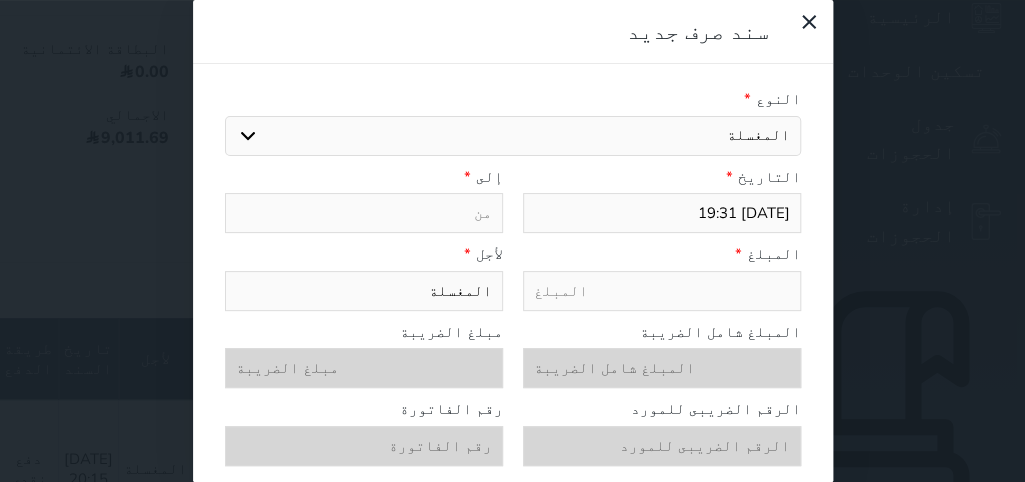 click at bounding box center [364, 213] 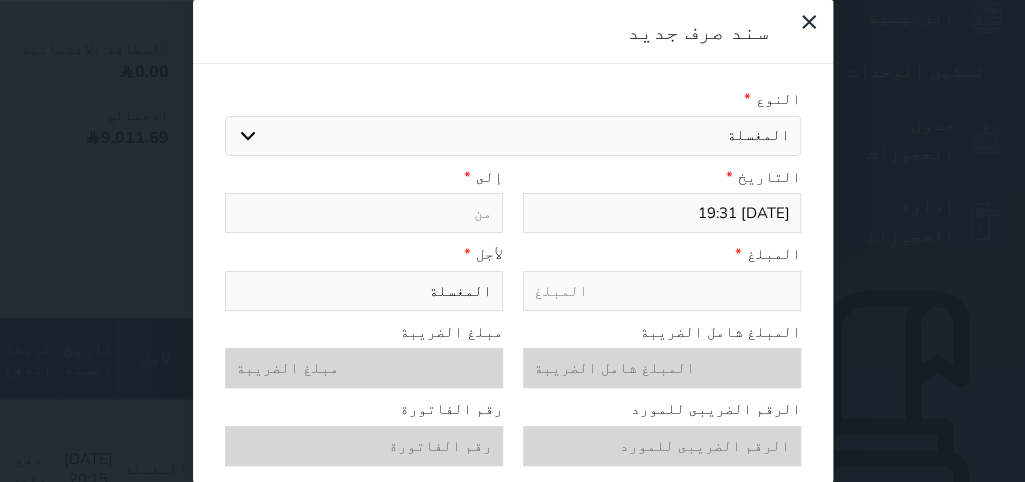type on "2" 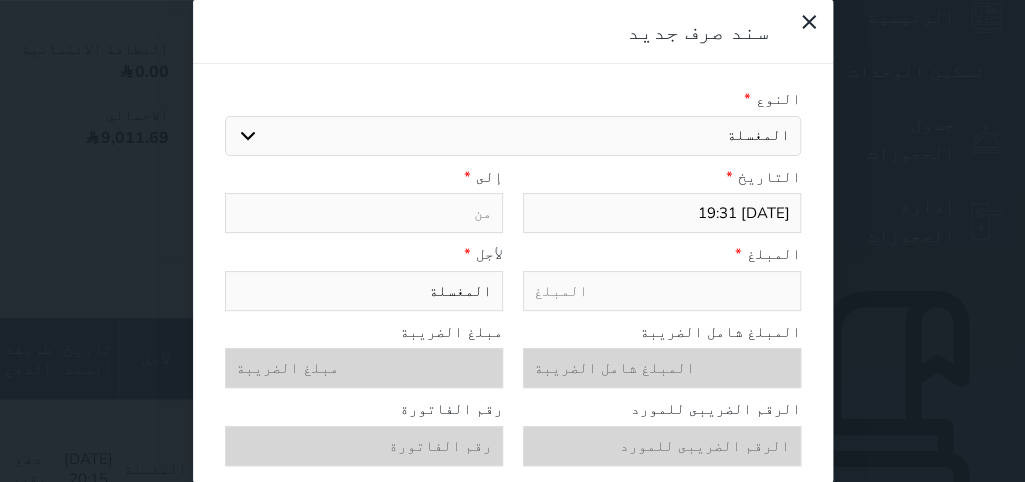 select 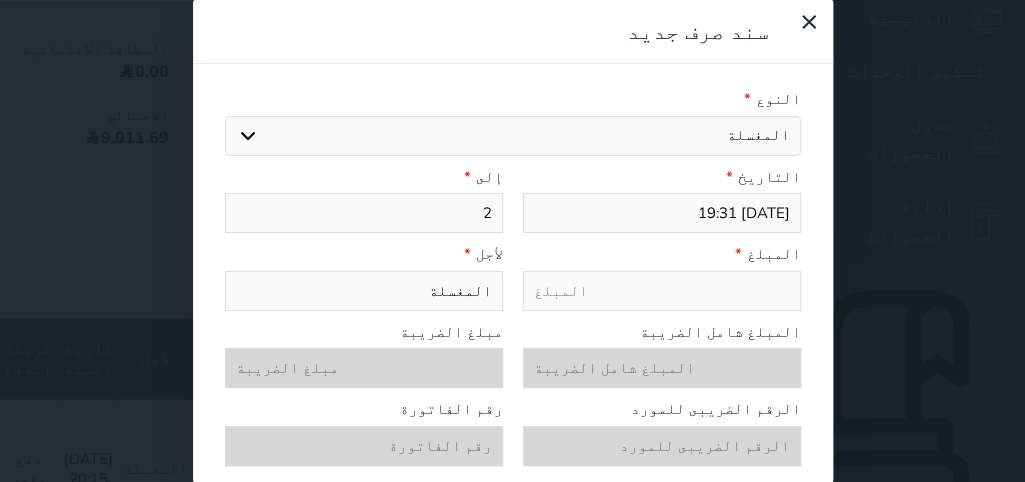 type on "27" 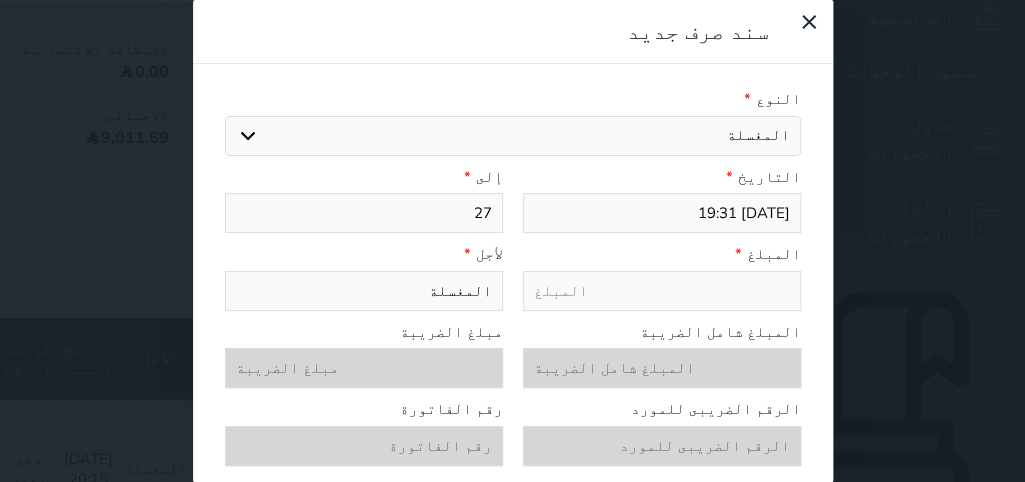 type on "27" 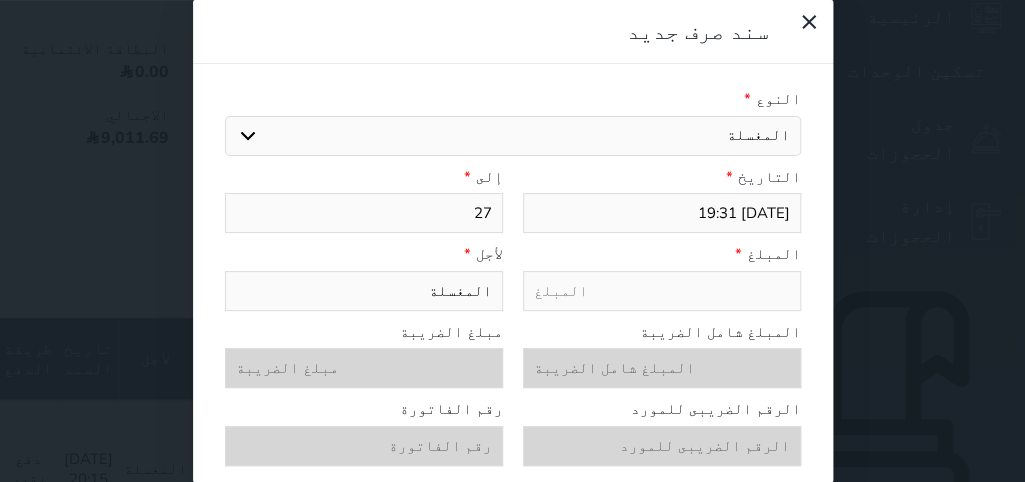 type on "3" 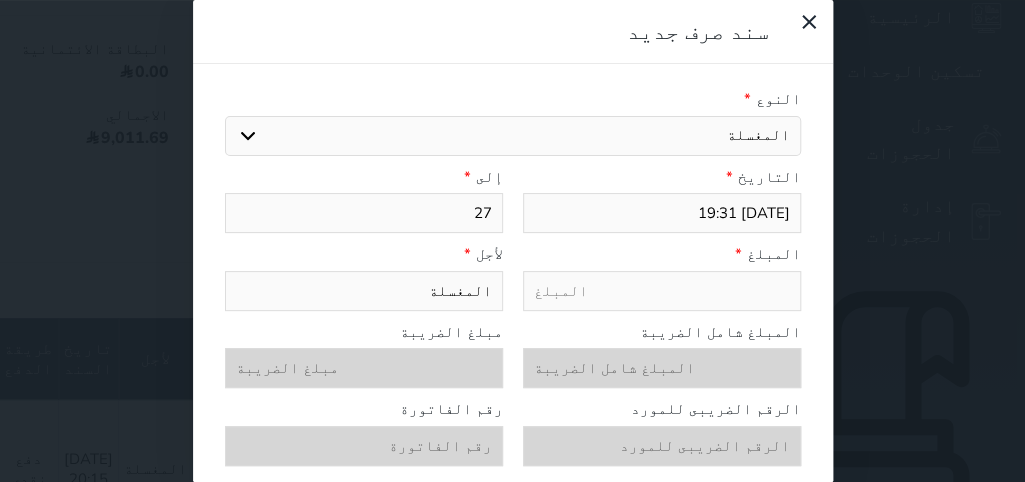 select 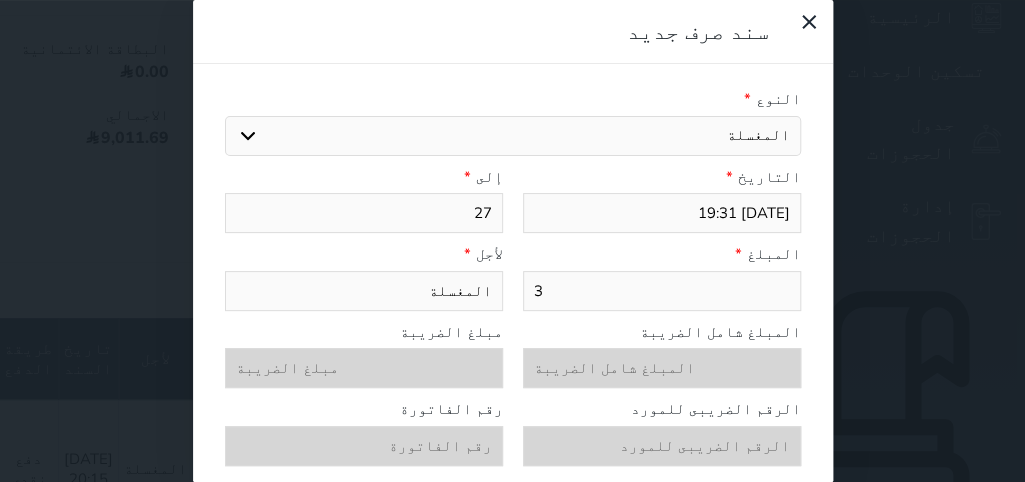 type on "30" 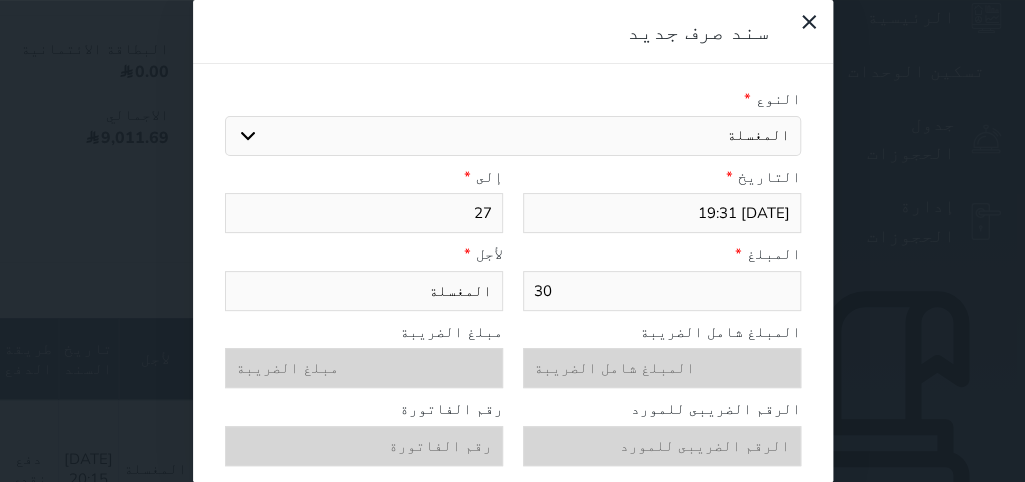 type on "308" 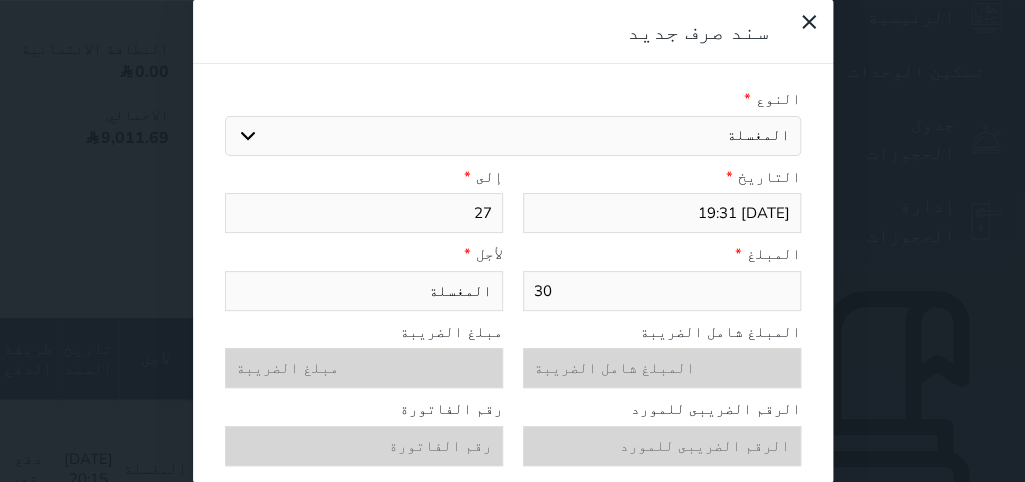 select 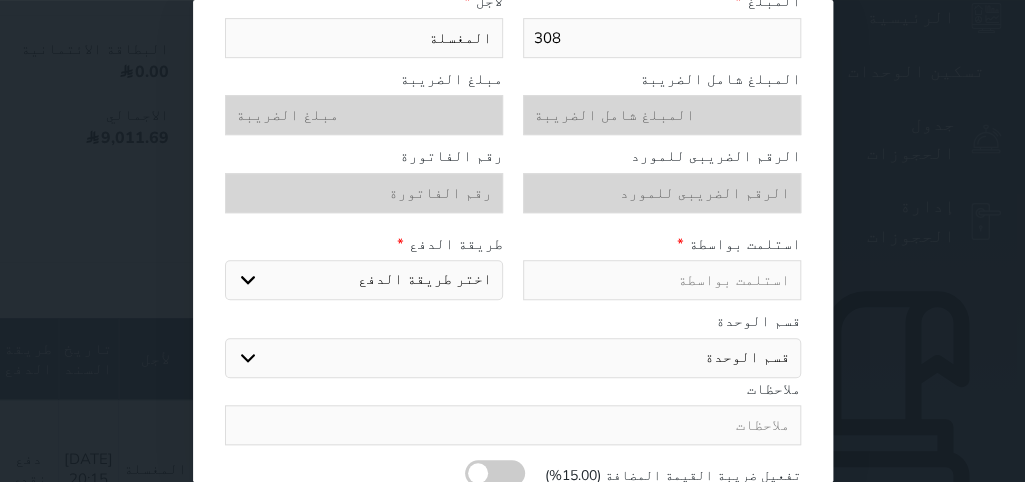 scroll, scrollTop: 279, scrollLeft: 0, axis: vertical 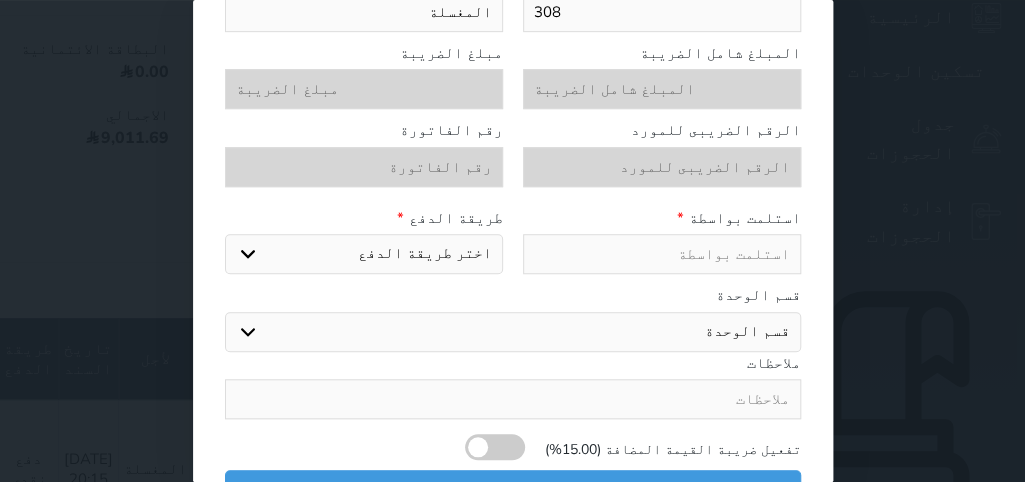 type on "308" 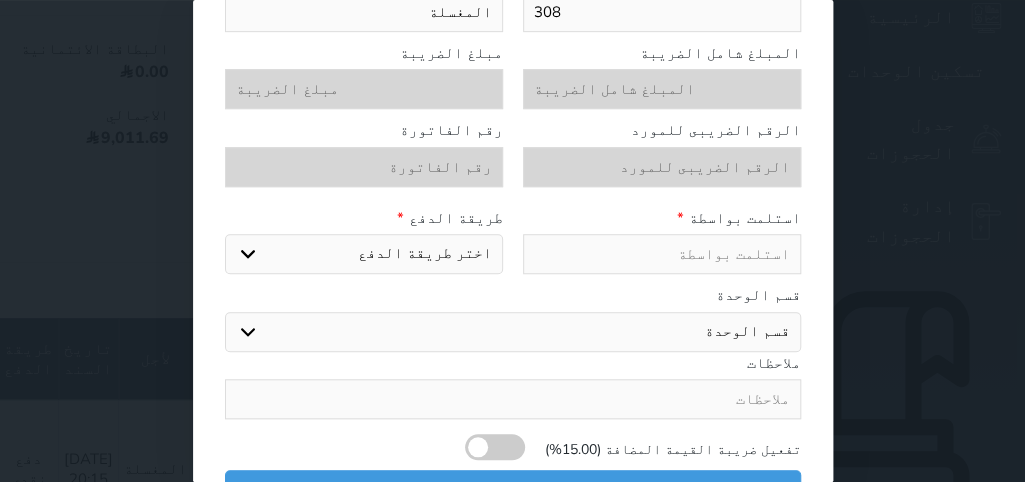 type on "ا" 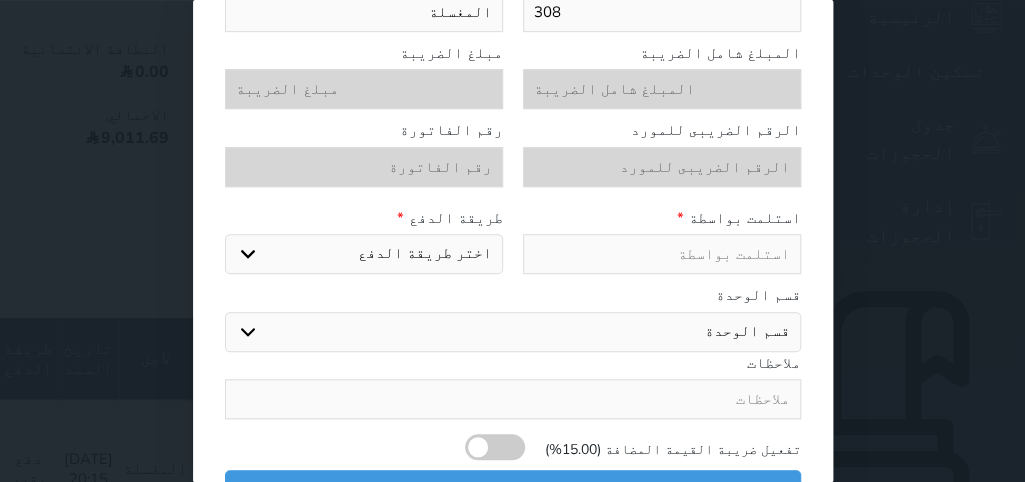 select 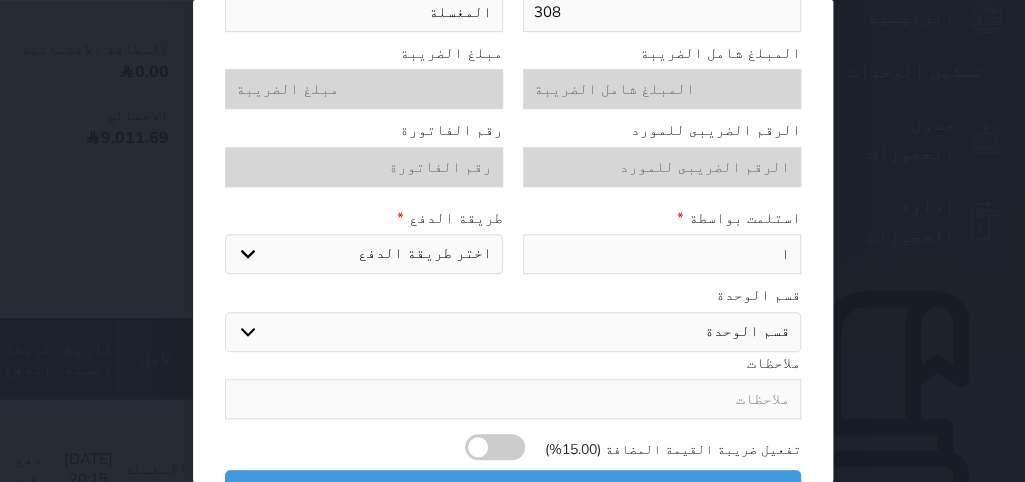 type on "ال" 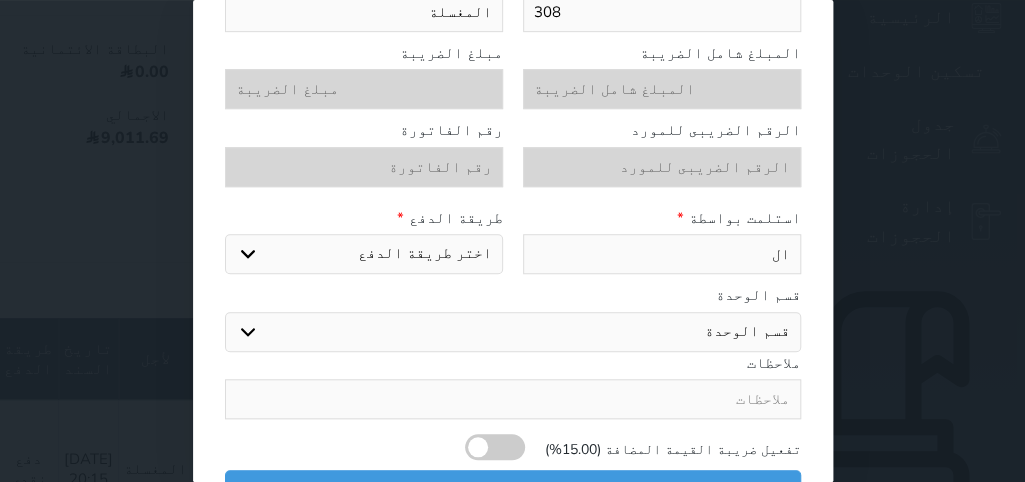 type on "الص" 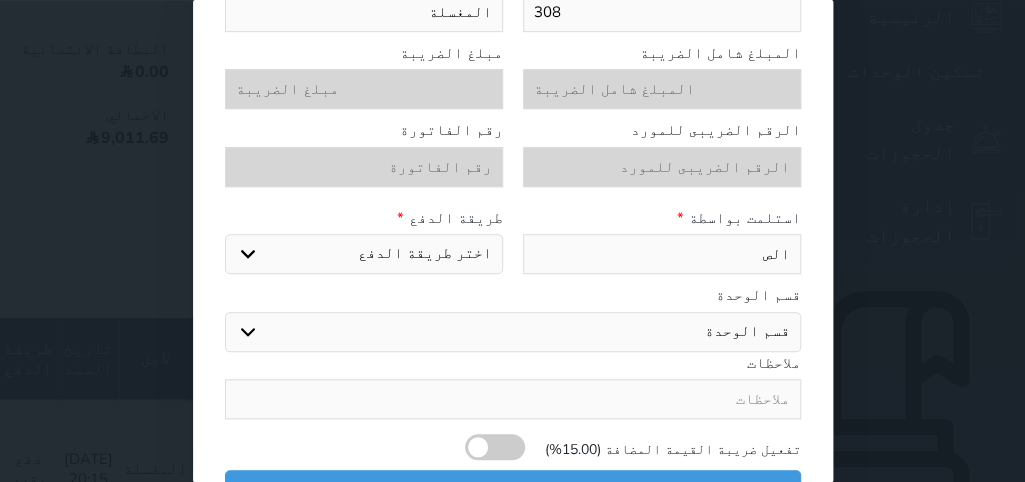 type on "الصن" 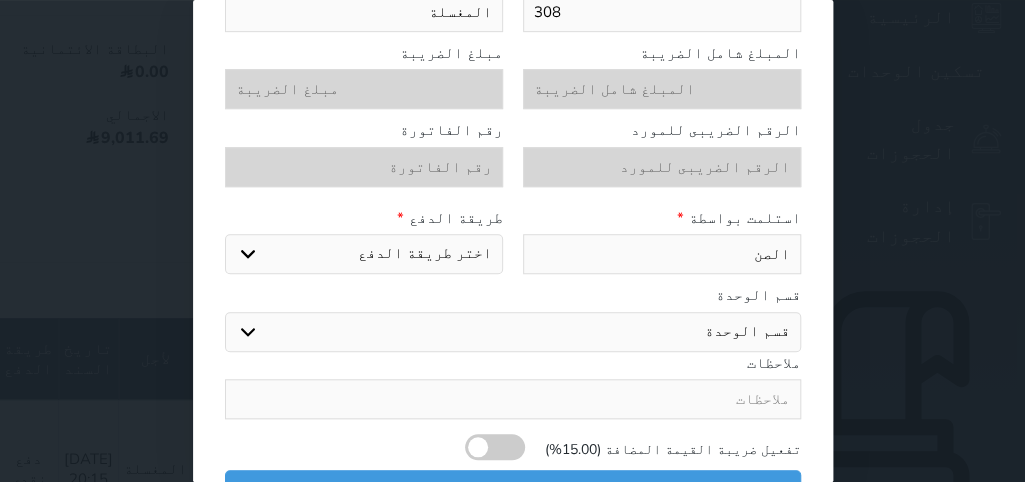 type on "الصند" 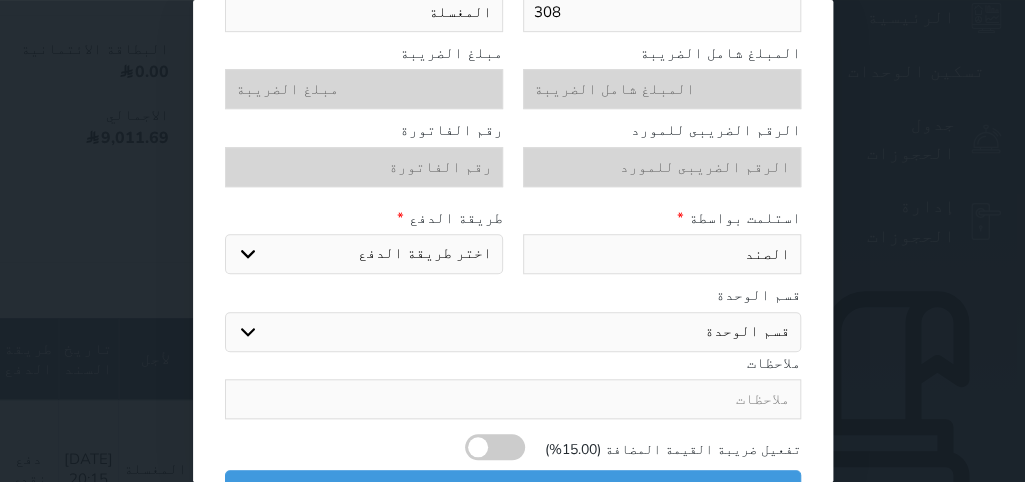 type on "الصندو" 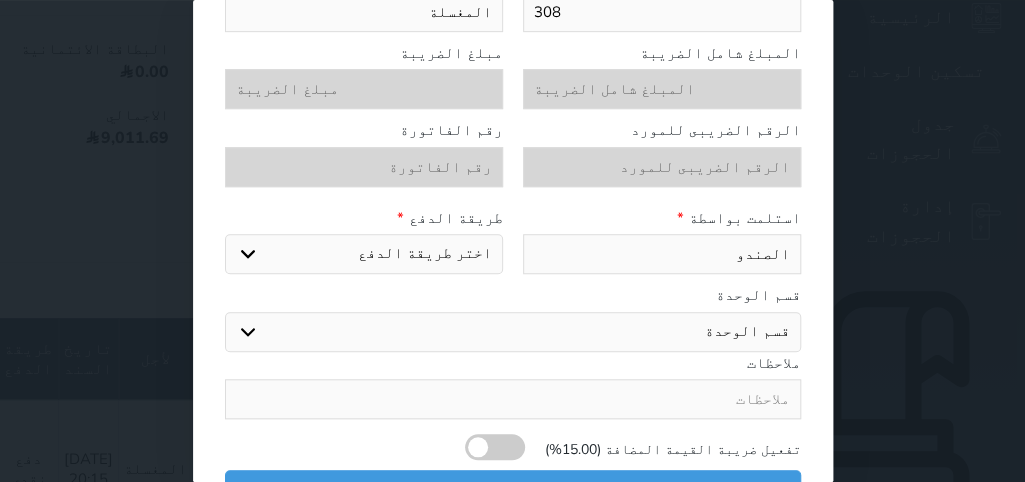 type on "الصندوق" 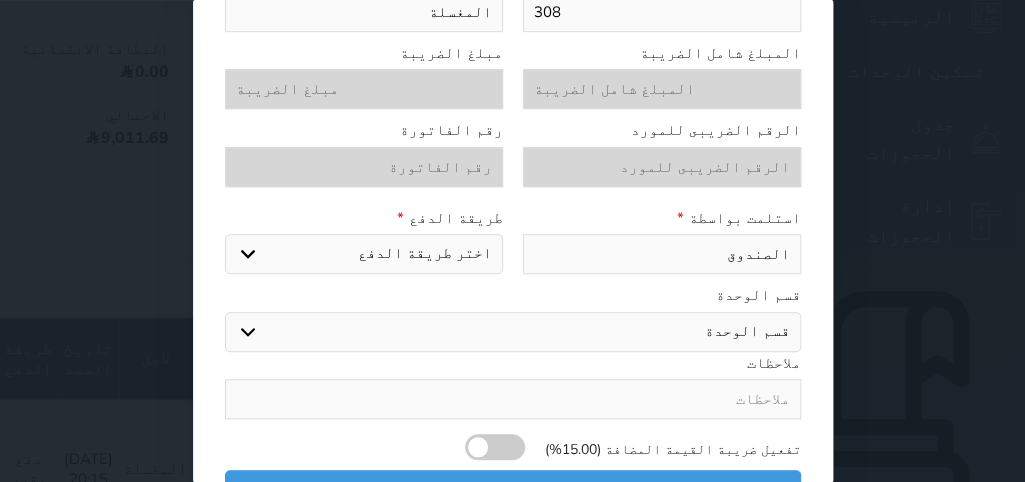 type on "الصندوق" 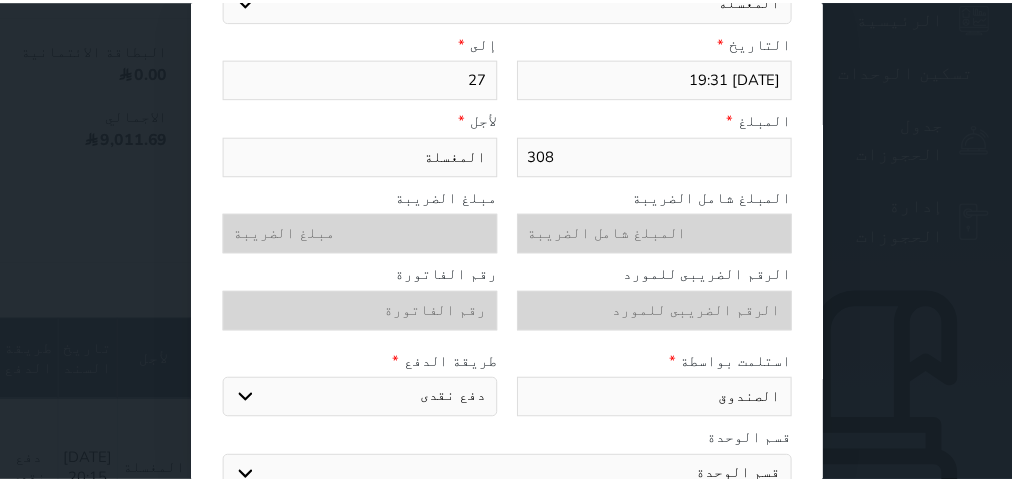 scroll, scrollTop: 307, scrollLeft: 0, axis: vertical 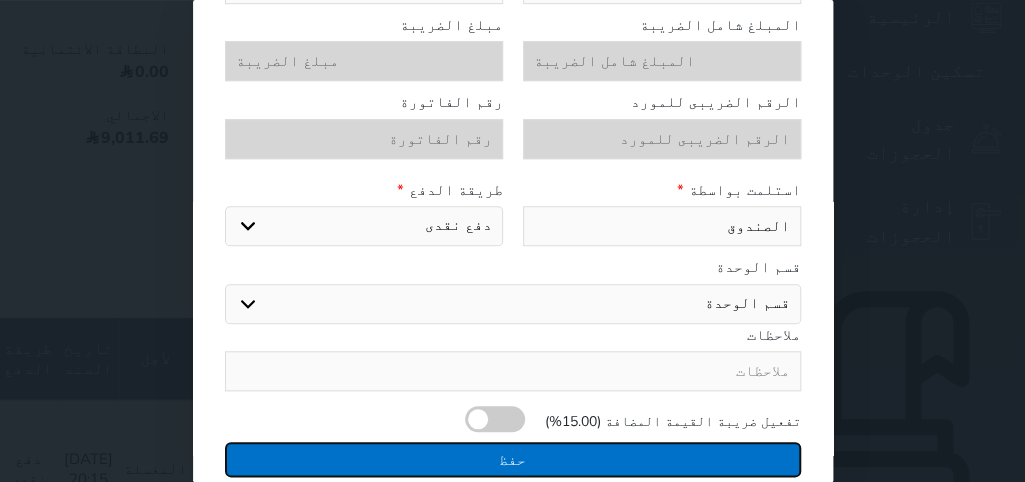 click on "حفظ" at bounding box center (513, 459) 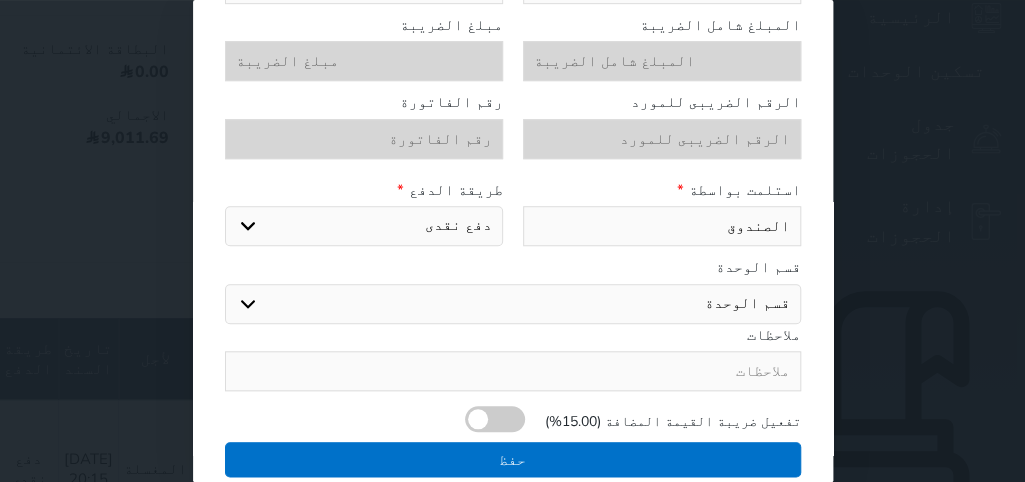 select 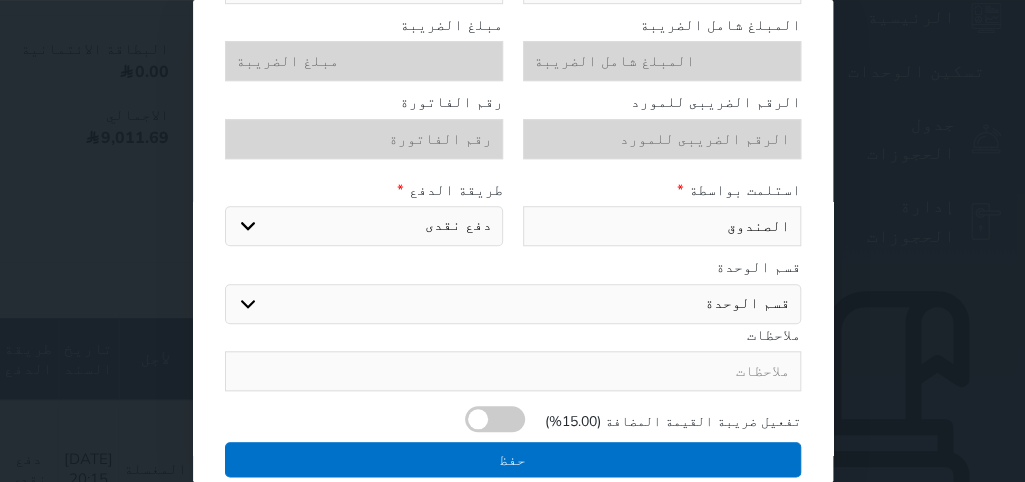 type 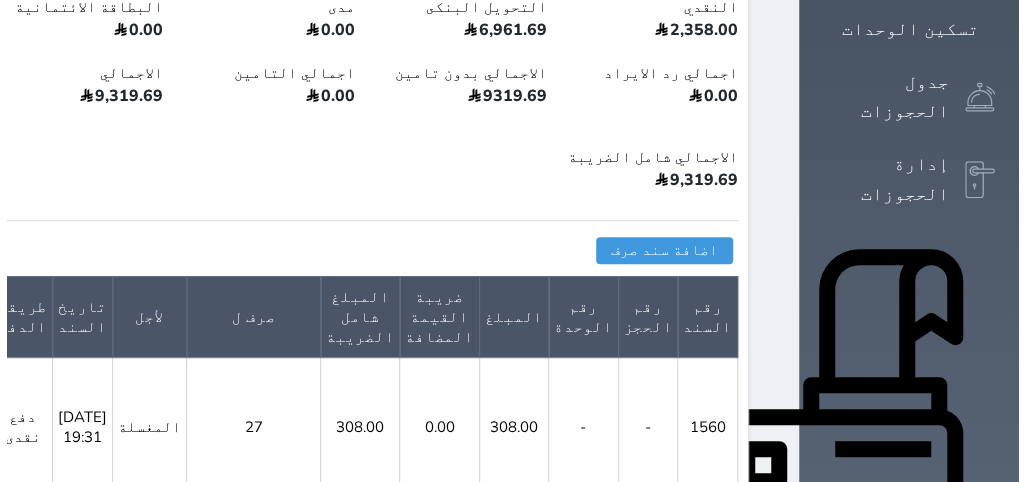 scroll, scrollTop: 378, scrollLeft: 0, axis: vertical 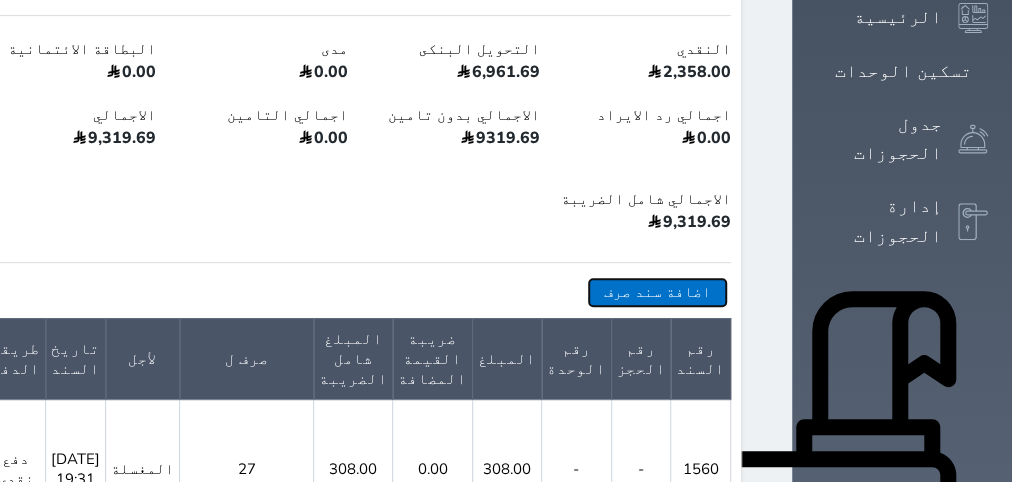 click on "اضافة سند صرف" at bounding box center (657, 292) 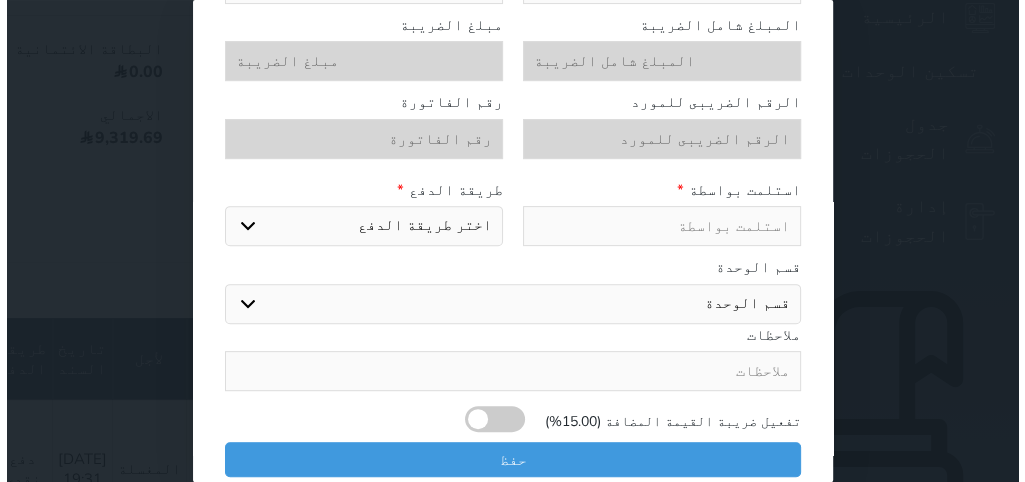 scroll, scrollTop: 307, scrollLeft: 0, axis: vertical 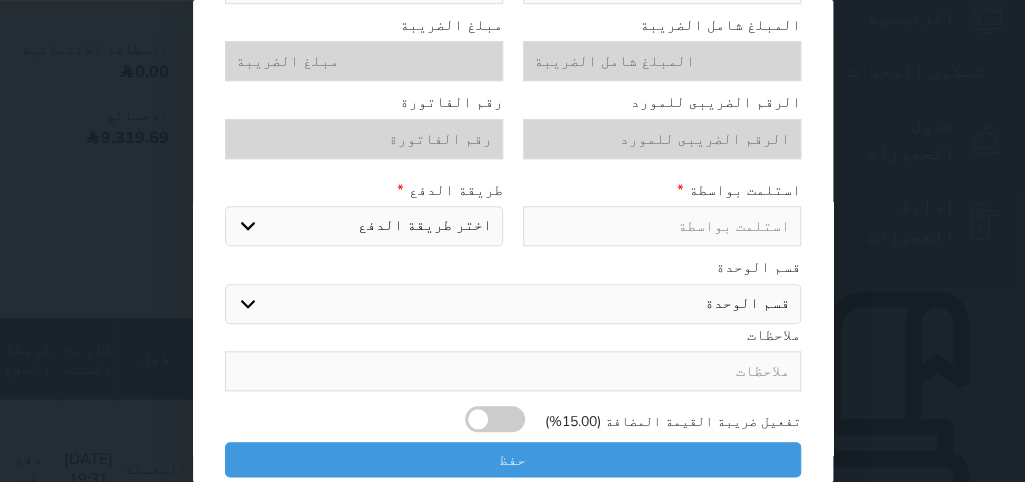 select 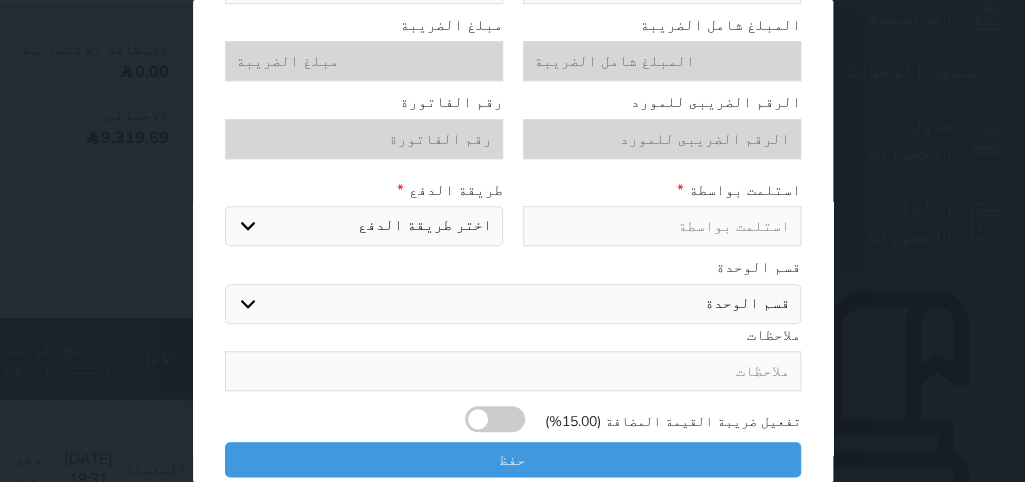 type on "[DATE] 19:35" 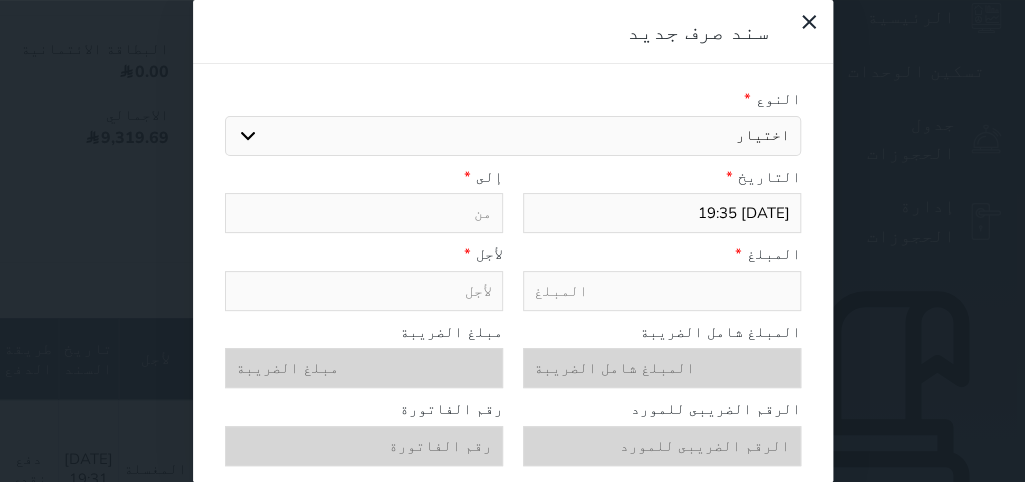 scroll, scrollTop: 0, scrollLeft: 0, axis: both 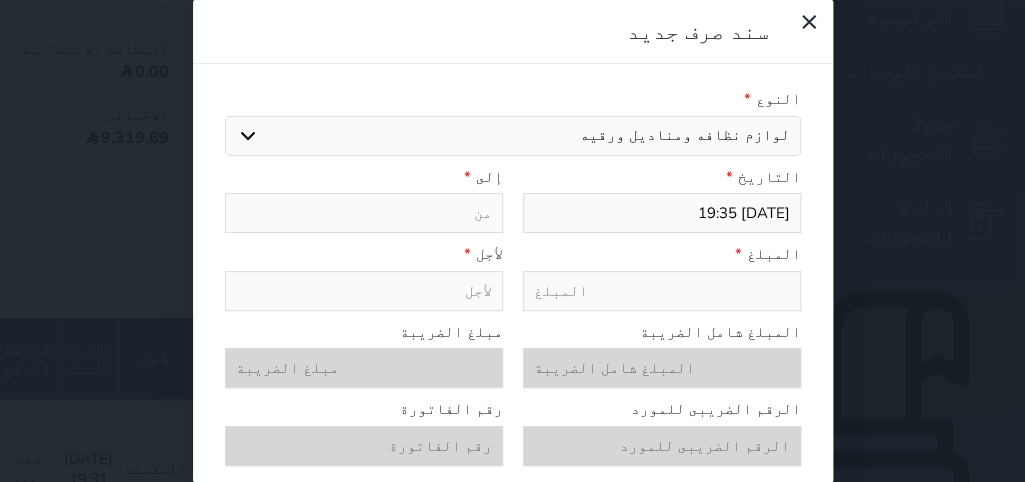 type on "لوازم نظافه ومناديل ورقيه" 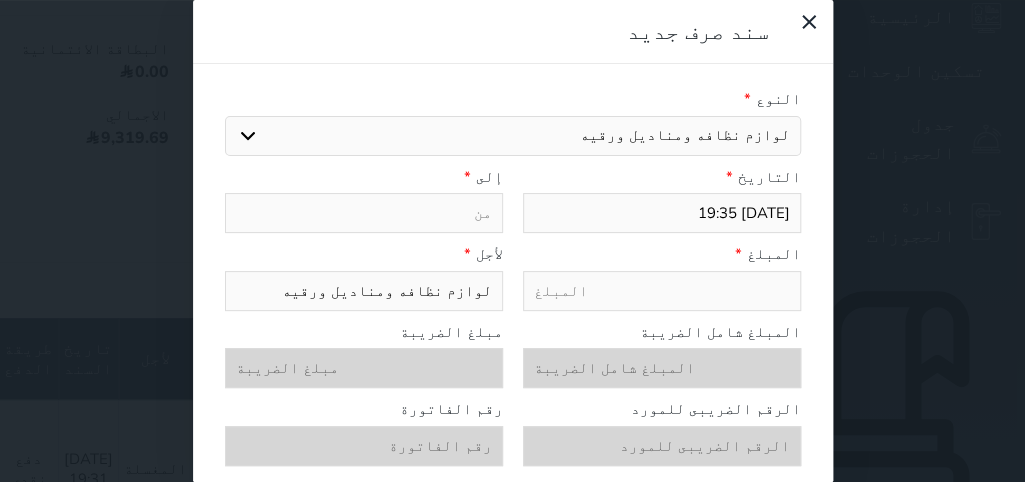 select 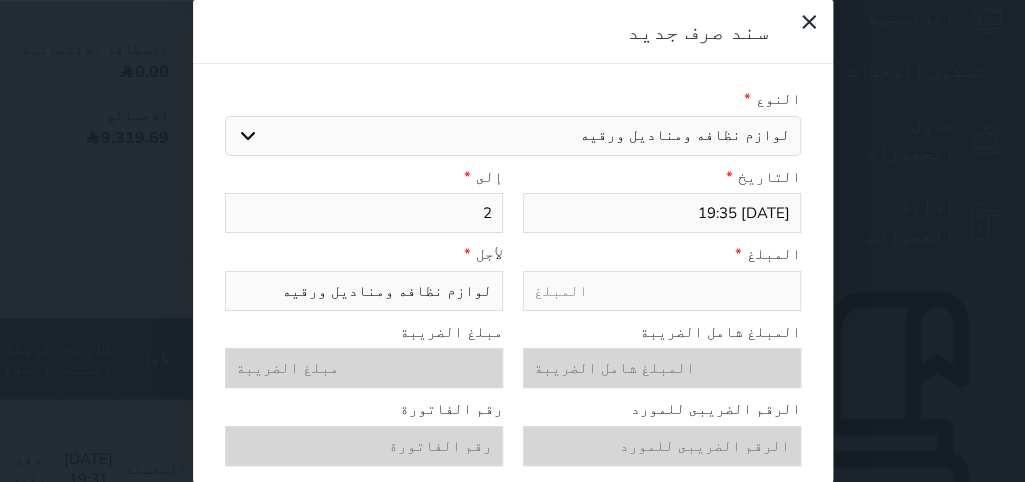 type on "27" 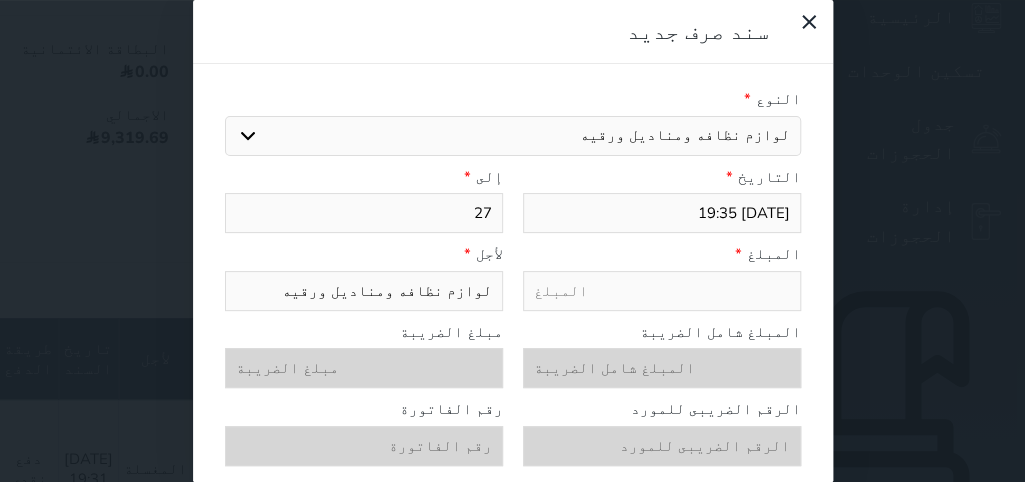 type on "27" 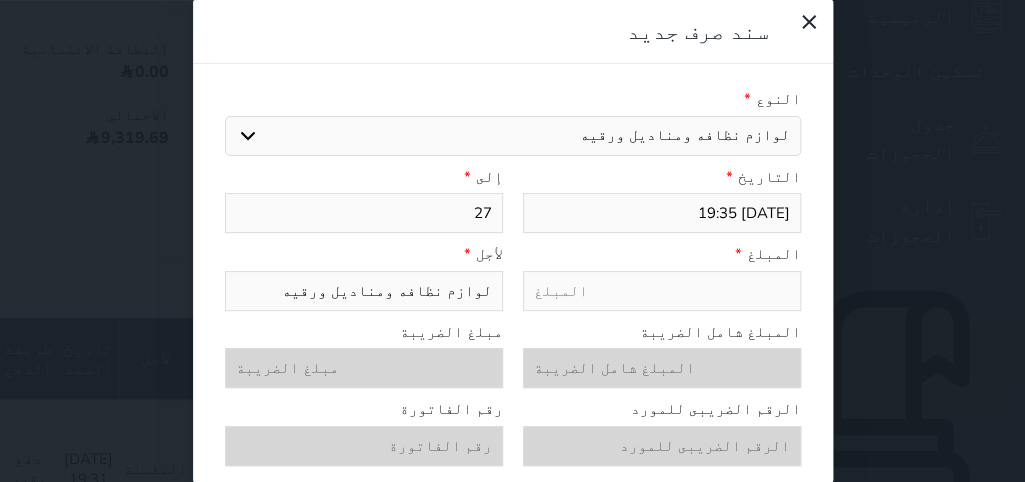 type on "6" 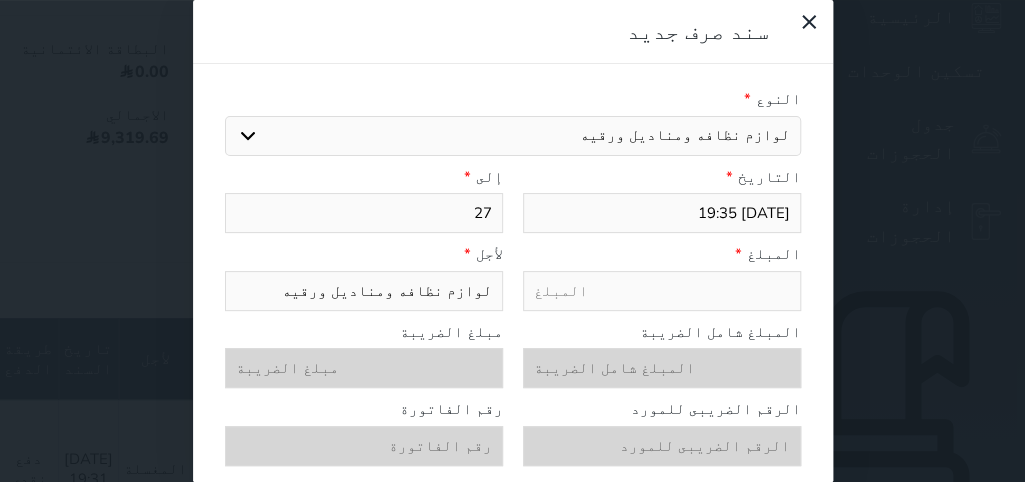 select 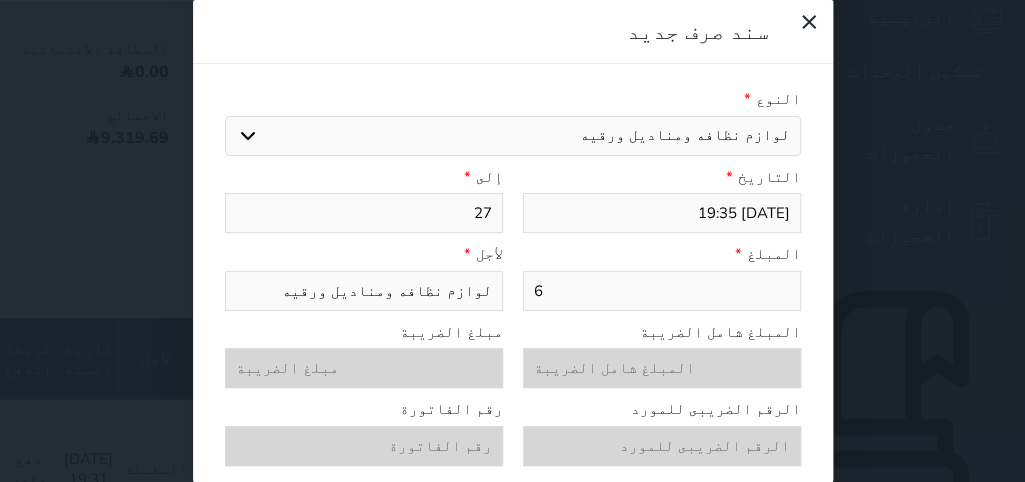 type on "69" 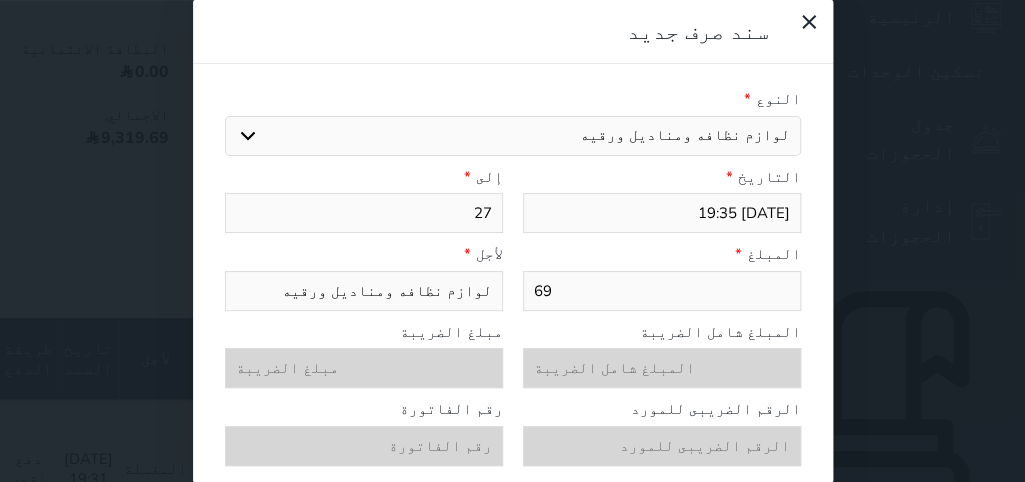 type on "690" 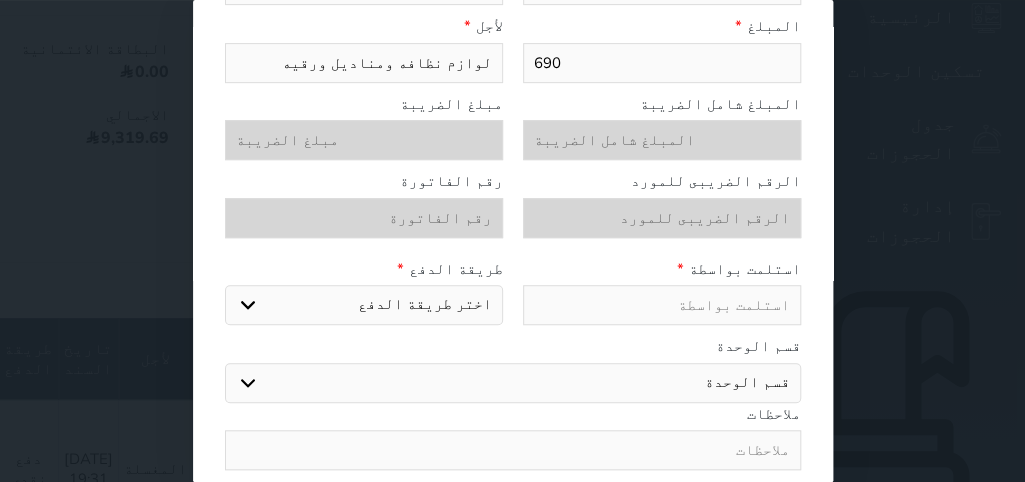 scroll, scrollTop: 279, scrollLeft: 0, axis: vertical 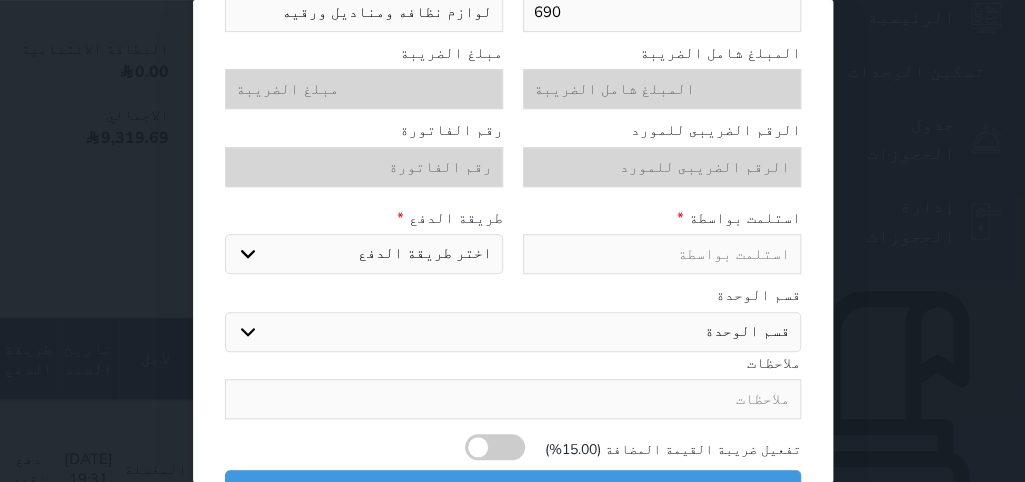 type on "690" 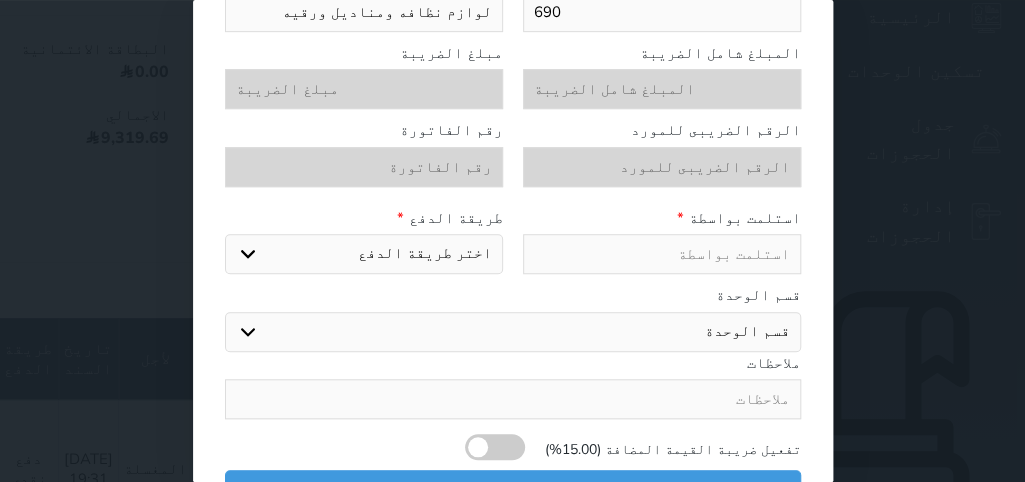 type on "ا" 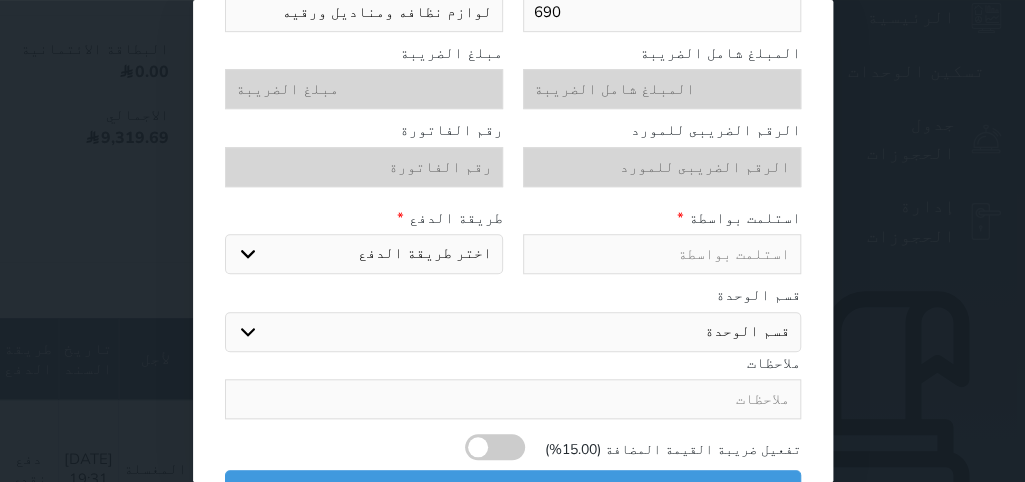 select 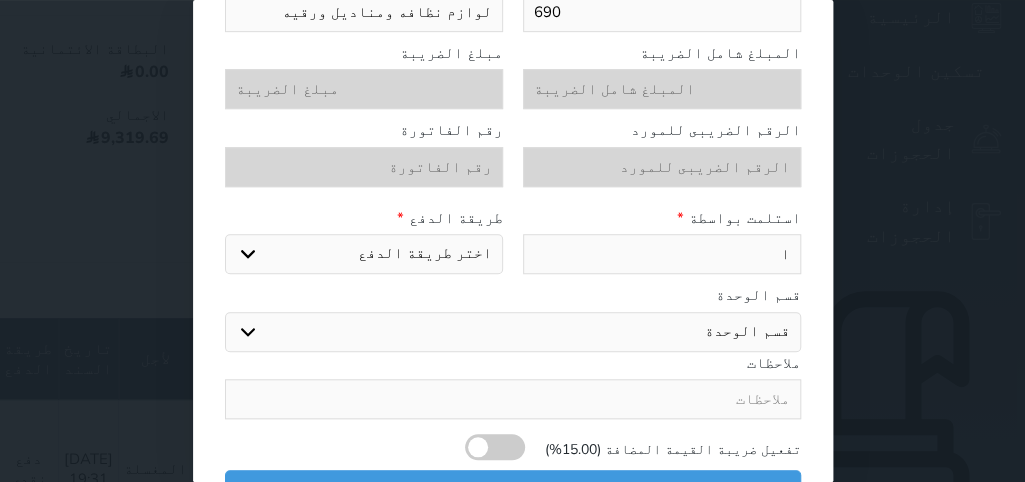 type on "ال" 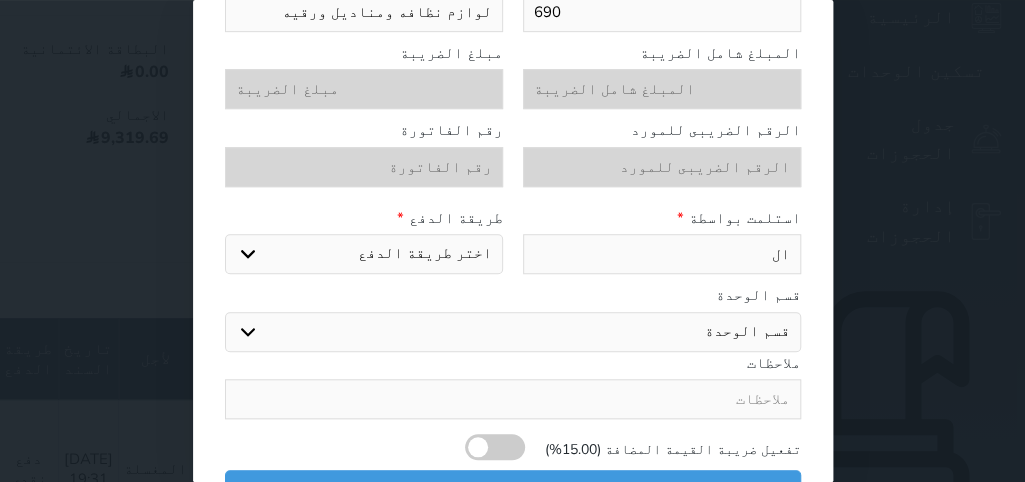 type on "الص" 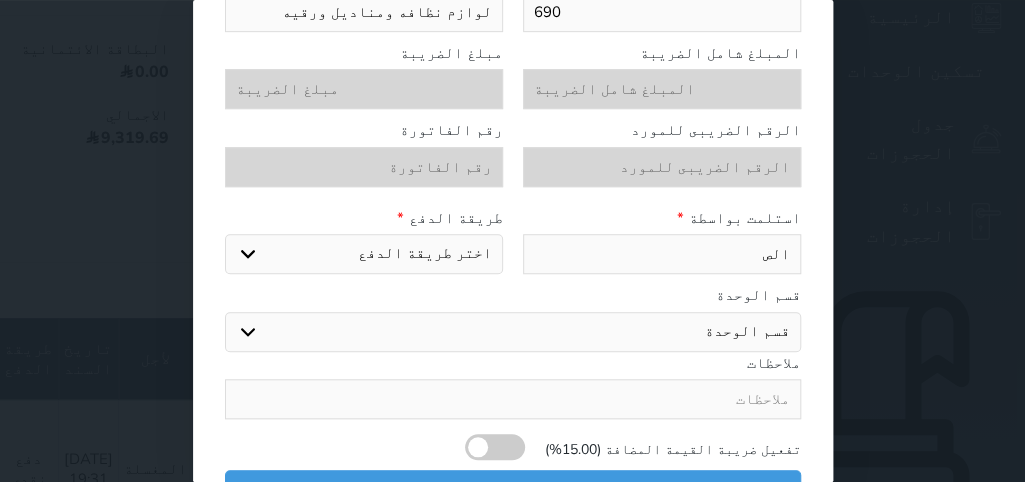 select 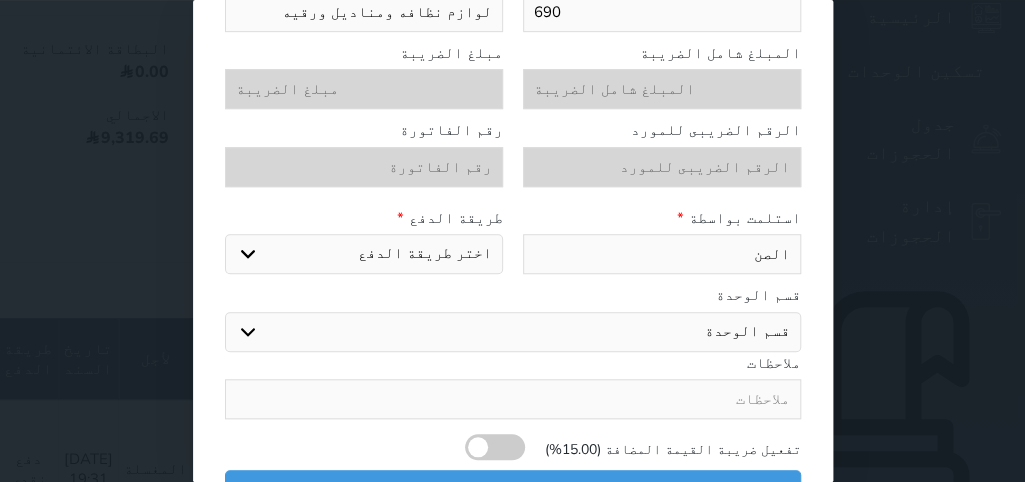 type on "الصند" 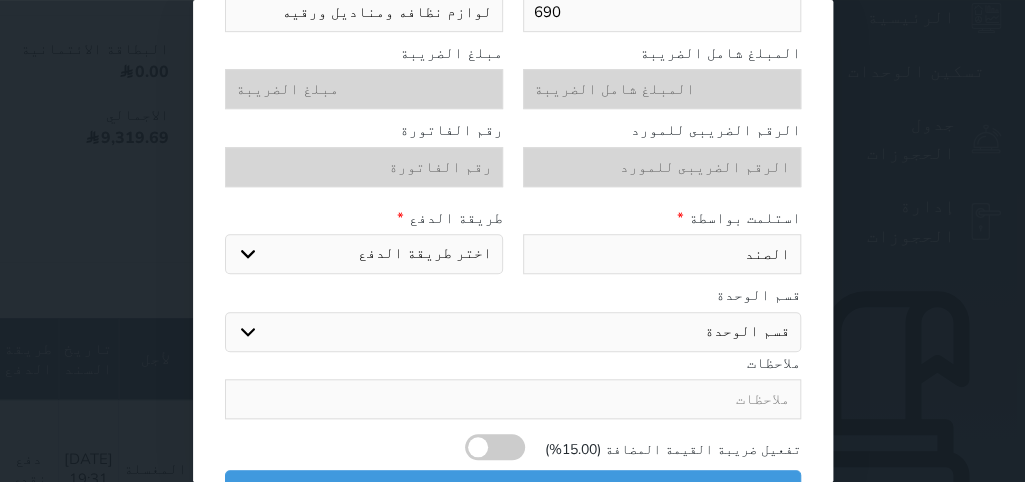 type on "الصندو" 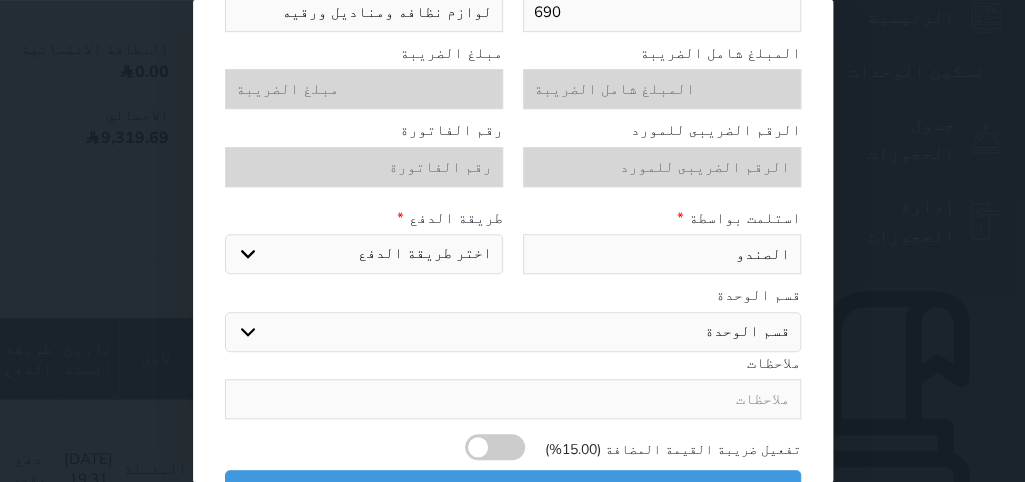 type on "الصندوق" 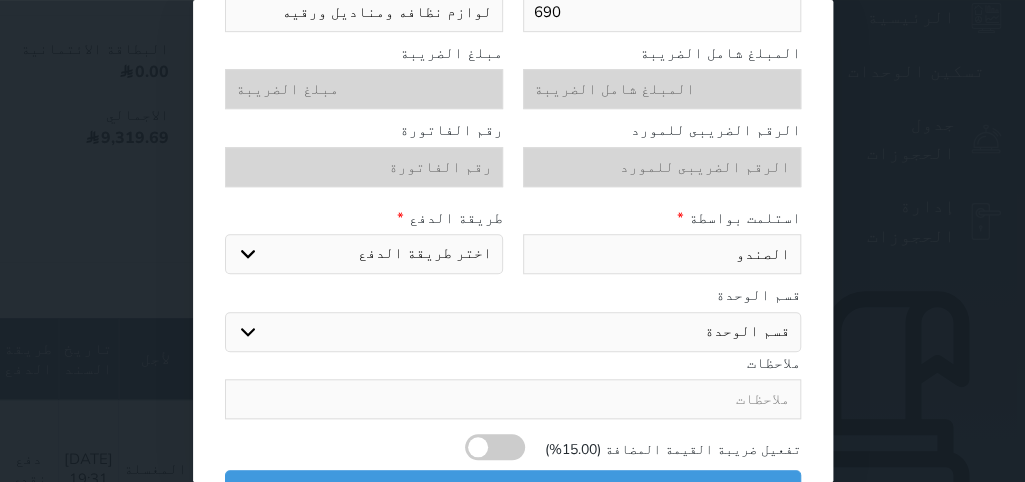 select 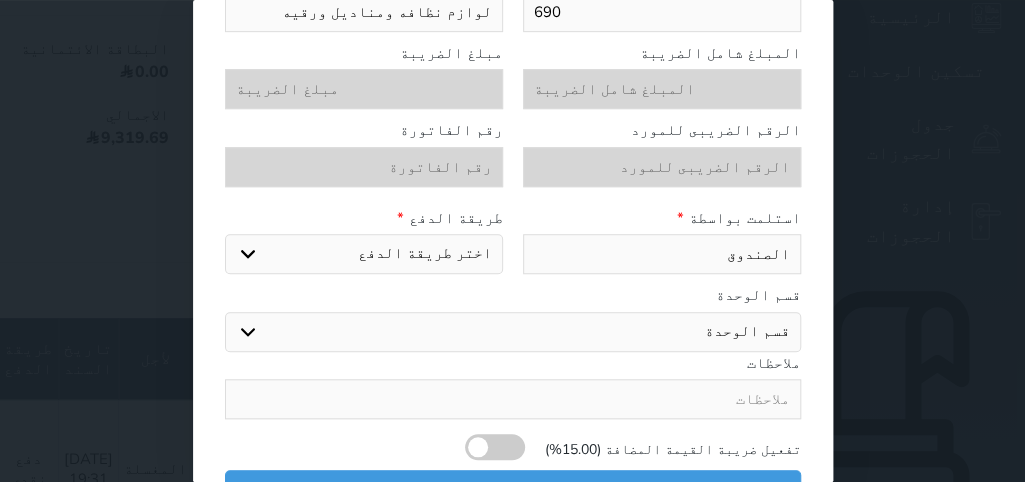 type on "الصندوق" 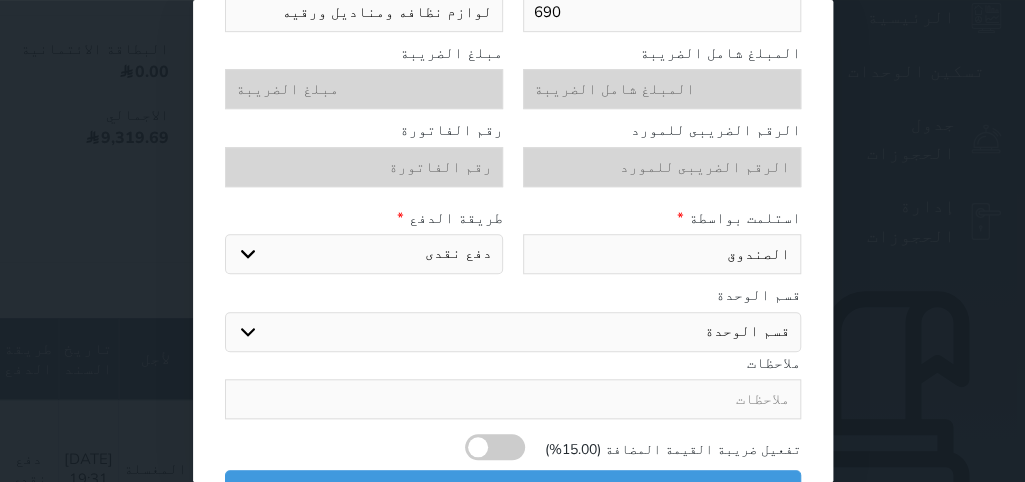 click on "دفع نقدى" at bounding box center [0, 0] 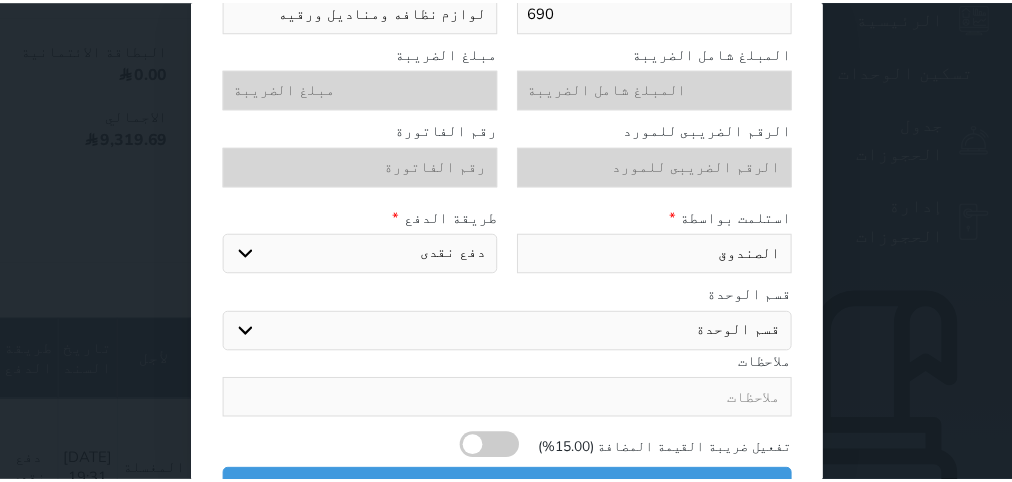 scroll, scrollTop: 307, scrollLeft: 0, axis: vertical 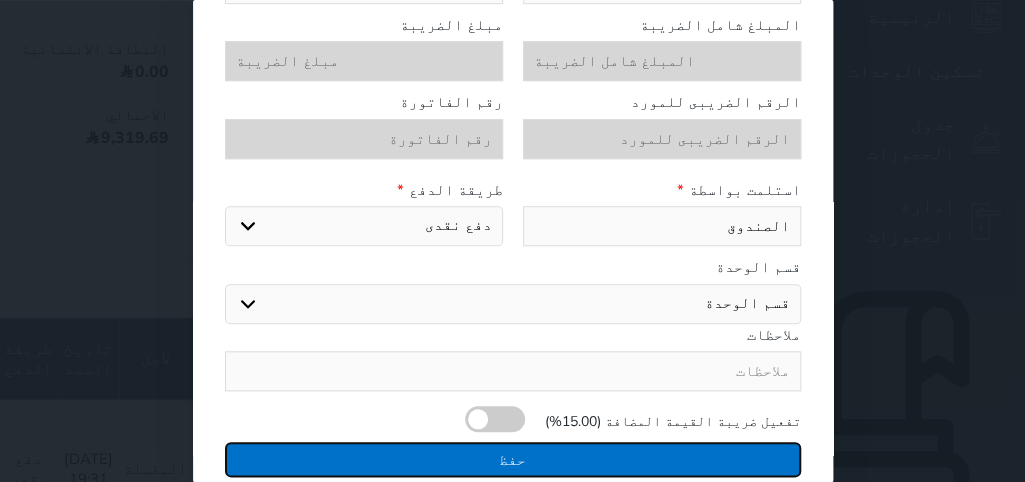 click on "حفظ" at bounding box center [513, 459] 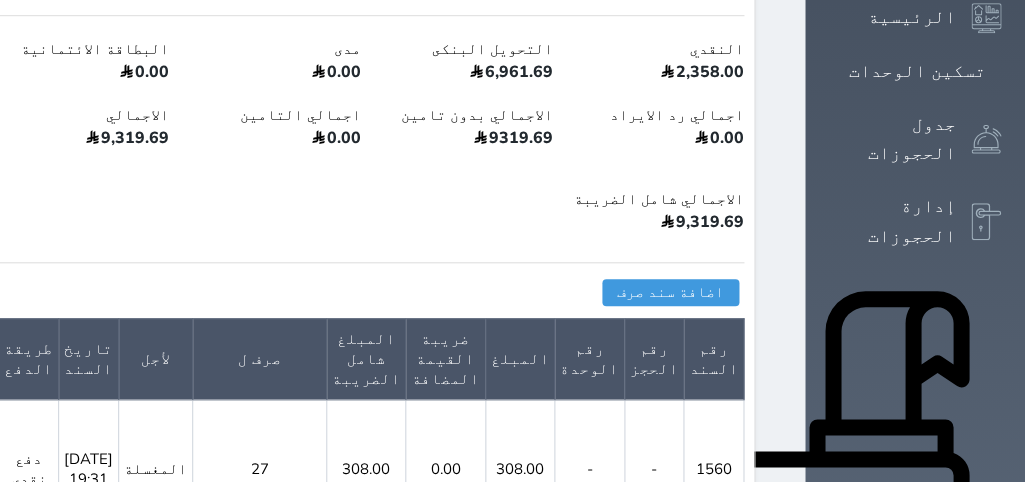 select 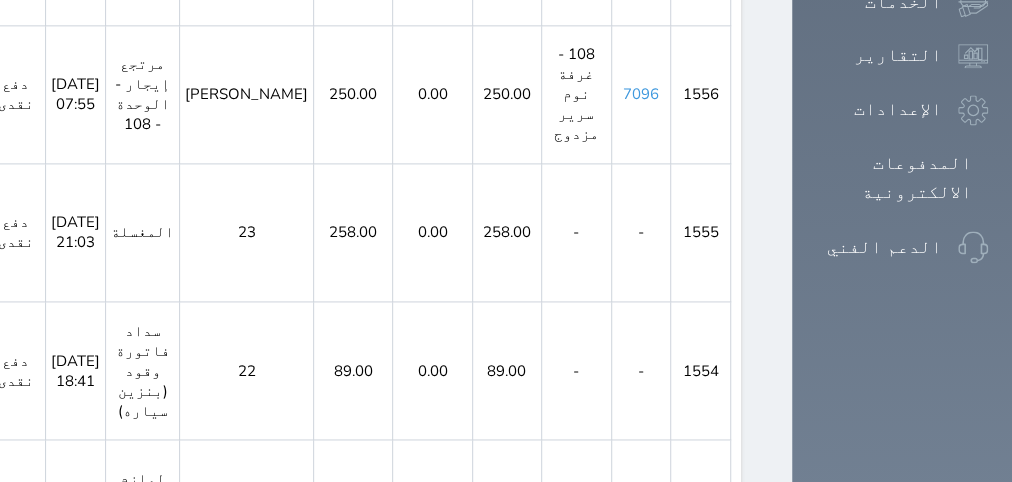 scroll, scrollTop: 1510, scrollLeft: 0, axis: vertical 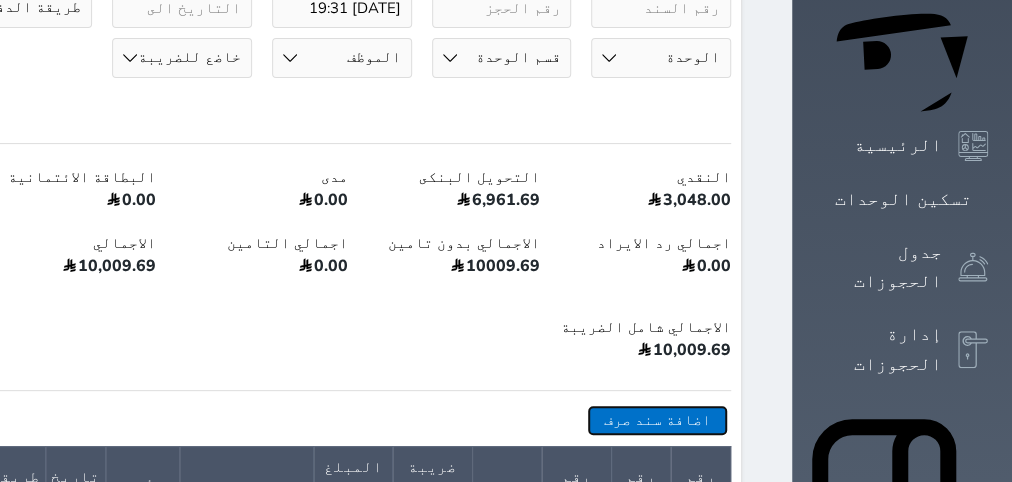 click on "اضافة سند صرف" at bounding box center (657, 420) 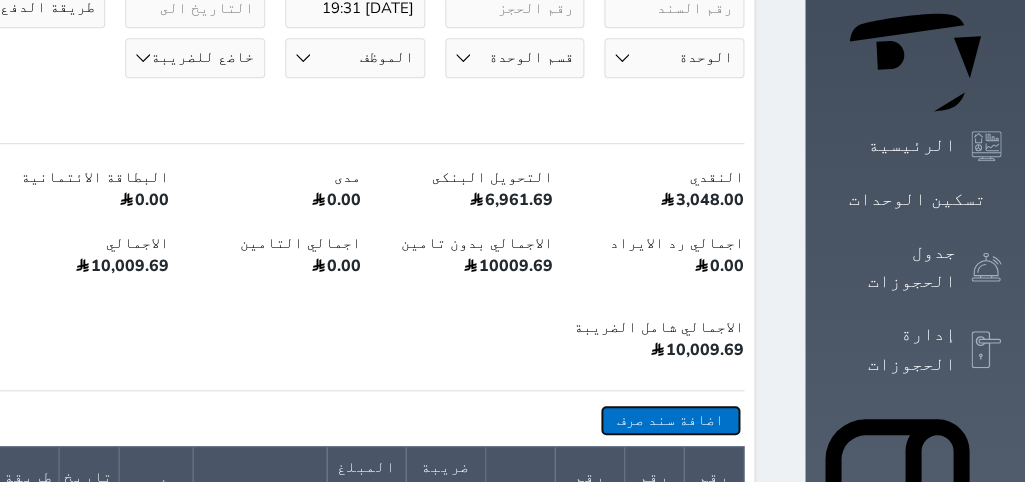 scroll, scrollTop: 307, scrollLeft: 0, axis: vertical 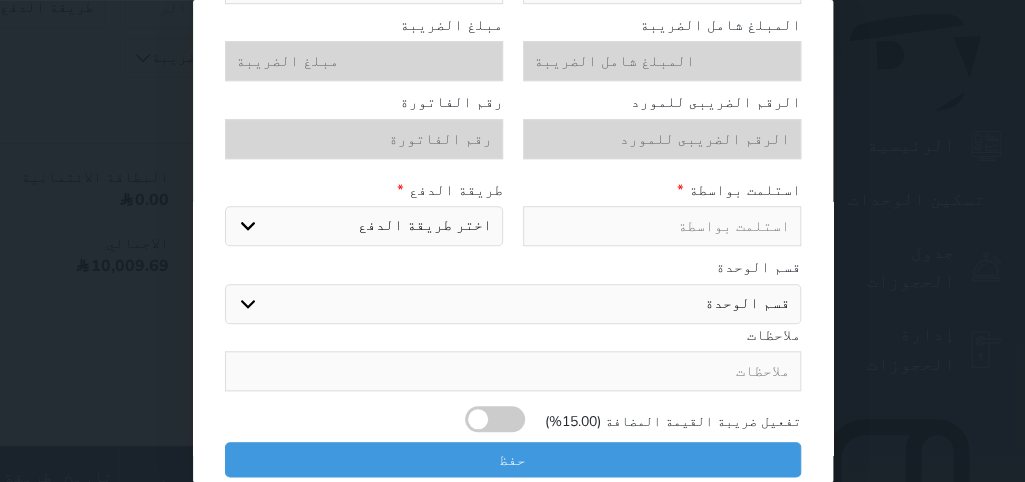 select 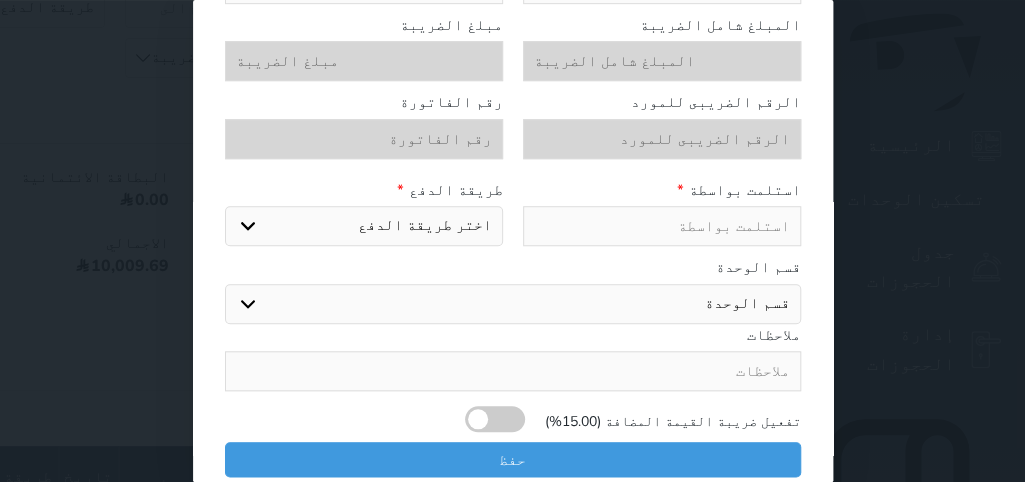 type on "[DATE] 19:46" 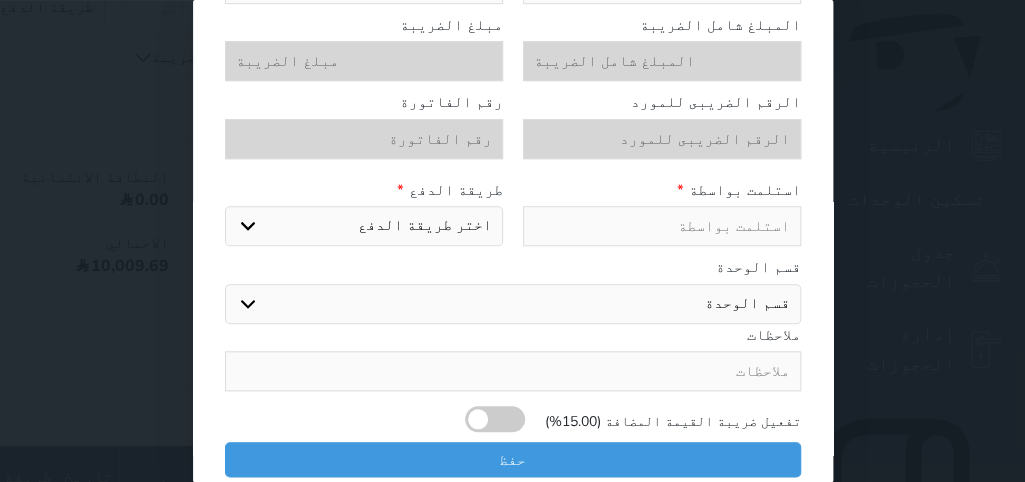 scroll, scrollTop: 0, scrollLeft: 0, axis: both 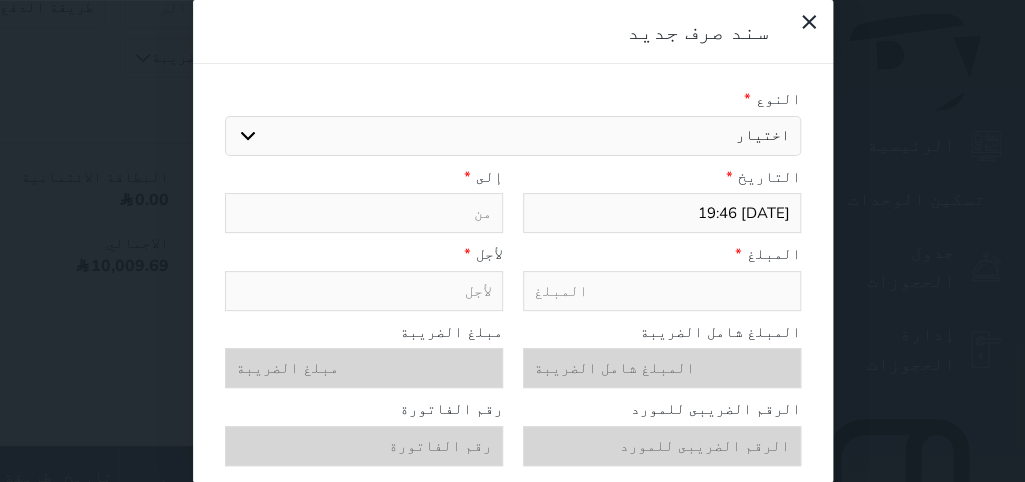 click on "اختيار   مرتجع إيجار رواتب صيانة مصروفات عامة تحويل من الصندوق الى الادارة استرجاع تامين استرجاع العربون سداد بلدي سداد تلفون سداد ماء سداد كهرباء رسوم المشغل السياحي بوكنج المغسلة لوازم نظافه ومناديل ورقيه لوازمطابخ واواني رسوم محاسبيه وقانونيه رسوم انظمه وبرامج رسوم نقل نفايات سداد فاتورة وقود (غاز -بنزين) سداد ايجار مبنى مبلغ اهلاك اصول اجور عمال اضافيه رواتب موظفين [DEMOGRAPHIC_DATA] رواتب موظفين اجانب تامينات اجتماعيه تامينات صحيه رسوم تجديد اقامات ضريبة قيمه مضافه مدفرعات زكاه ودخل مدفوعات غرامات حكوميه مشتريات" at bounding box center (513, 136) 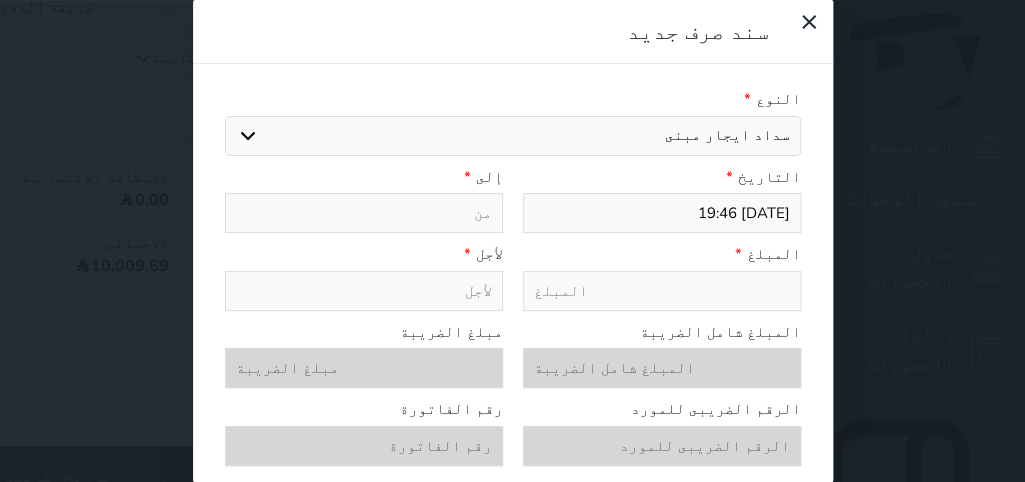 click on "سداد ايجار مبنى" at bounding box center [0, 0] 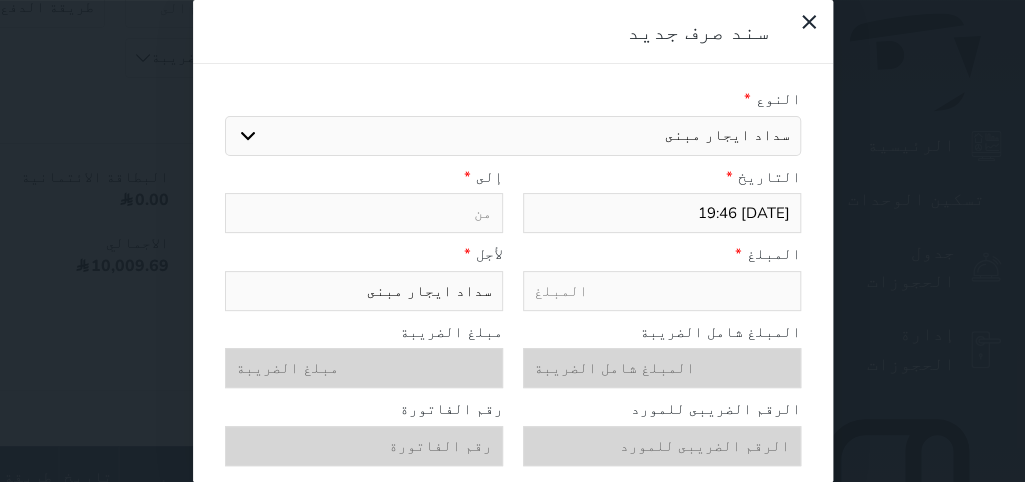 click at bounding box center (364, 213) 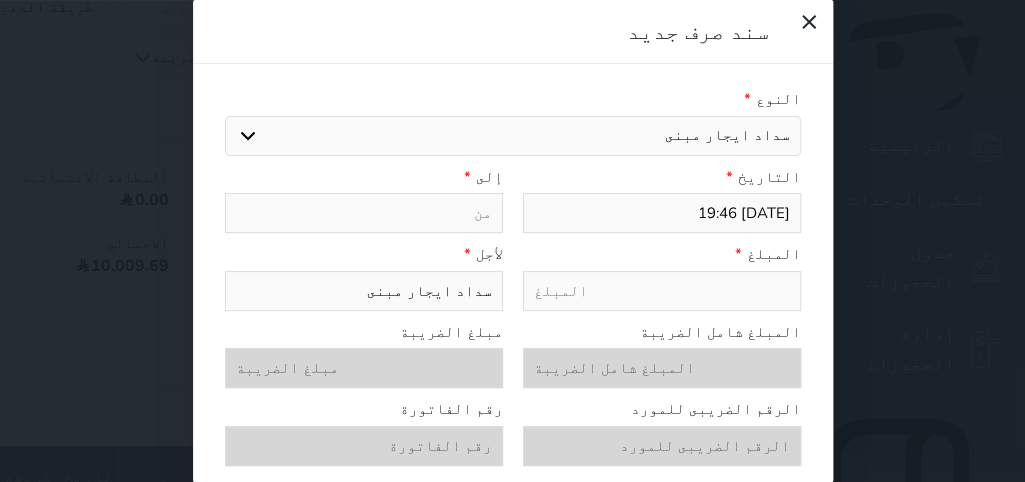 type on "2" 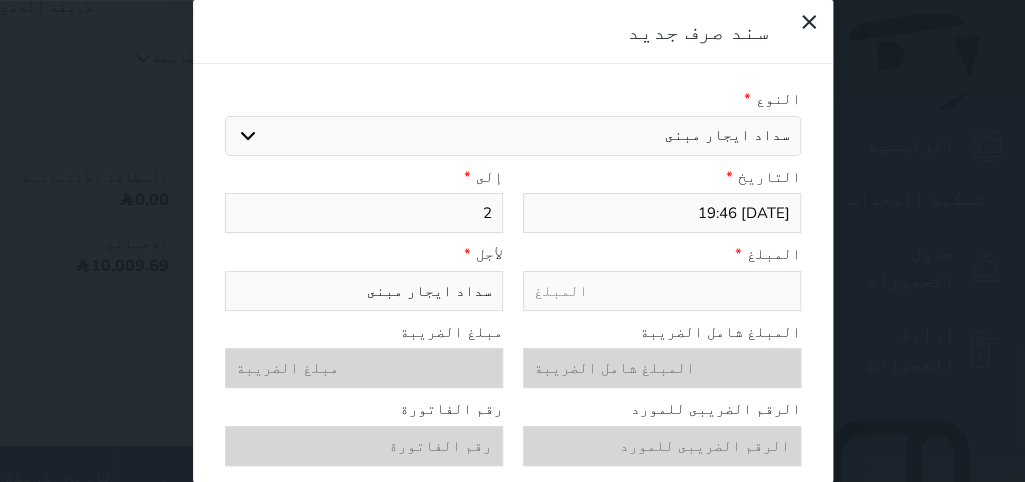 select 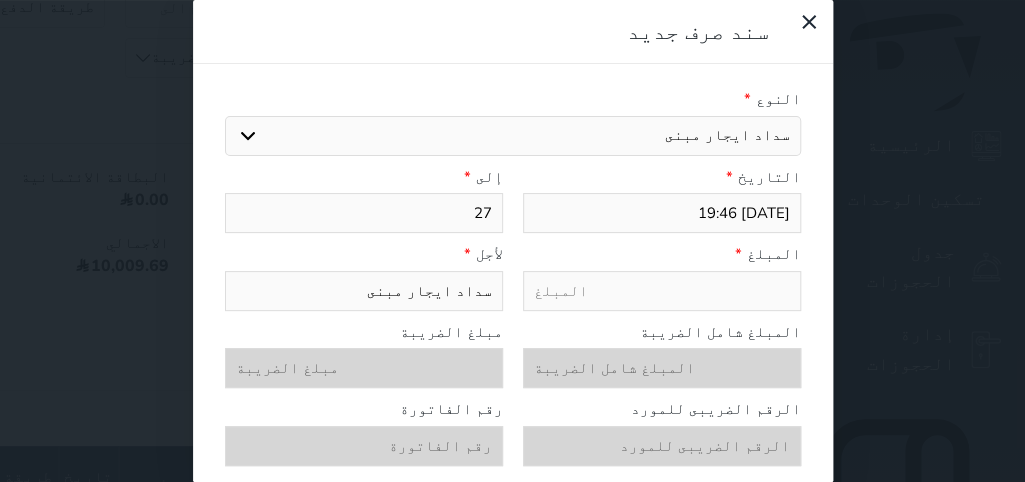 type on "27" 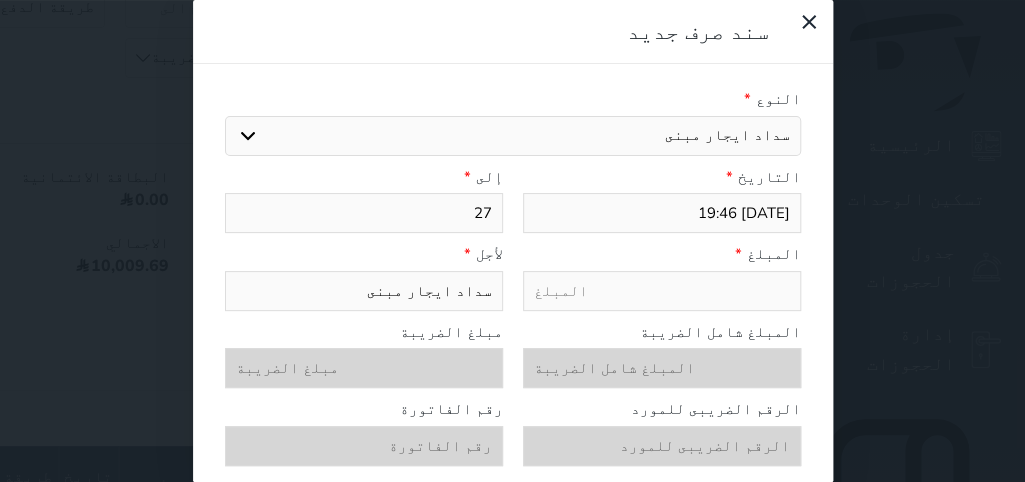 type on "5" 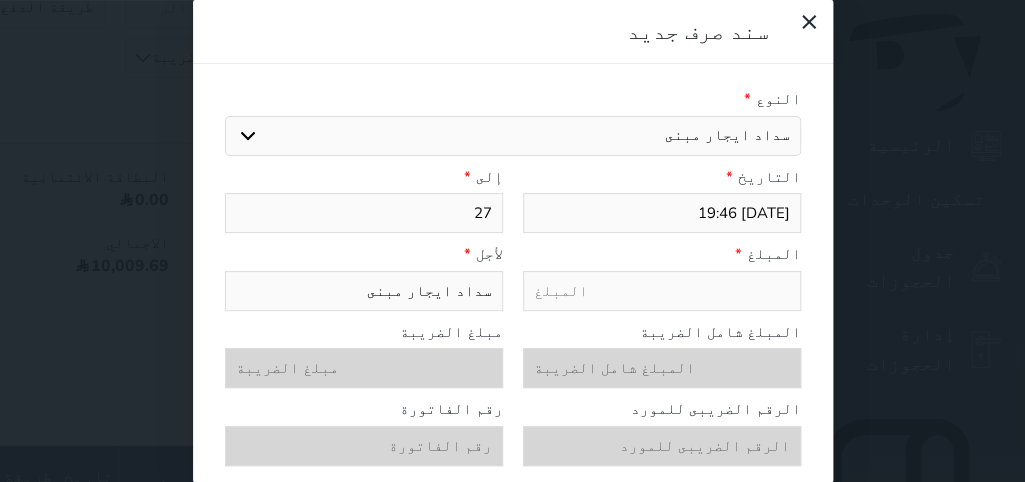 select 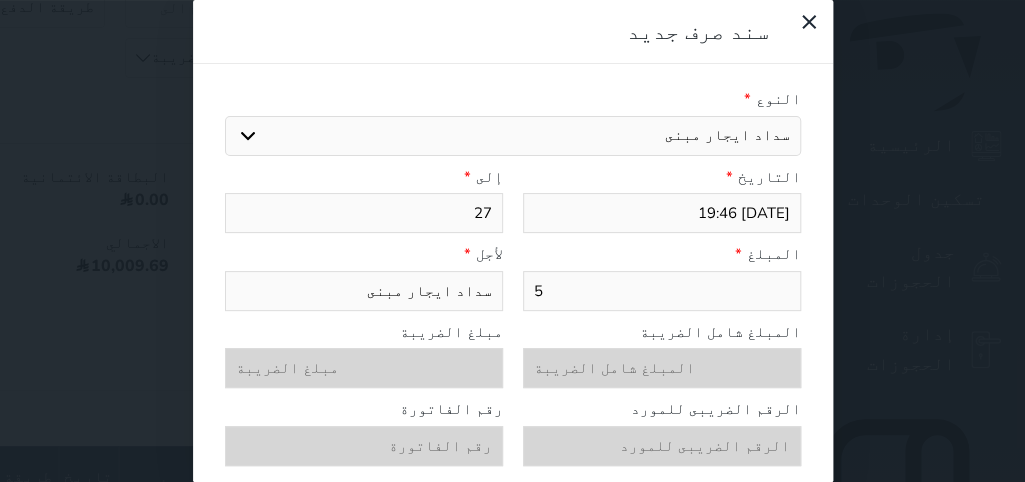type on "50" 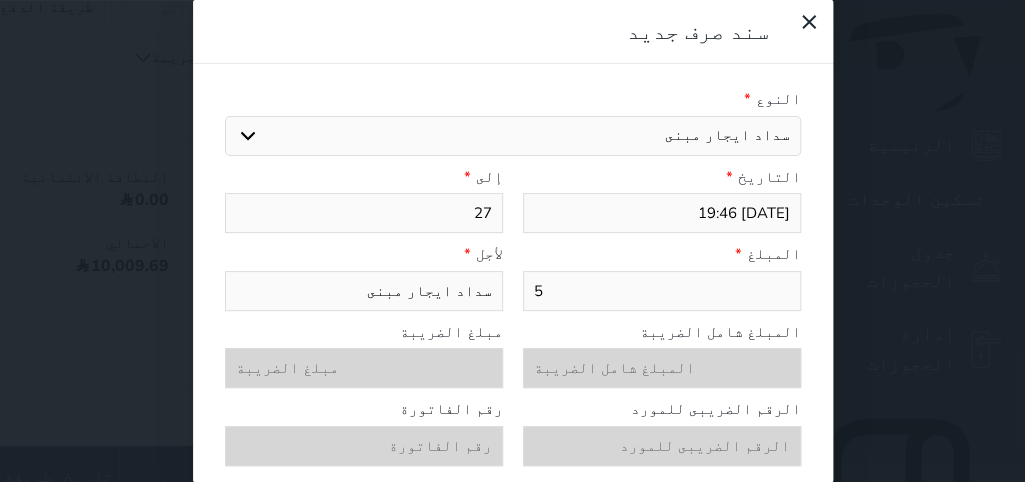select 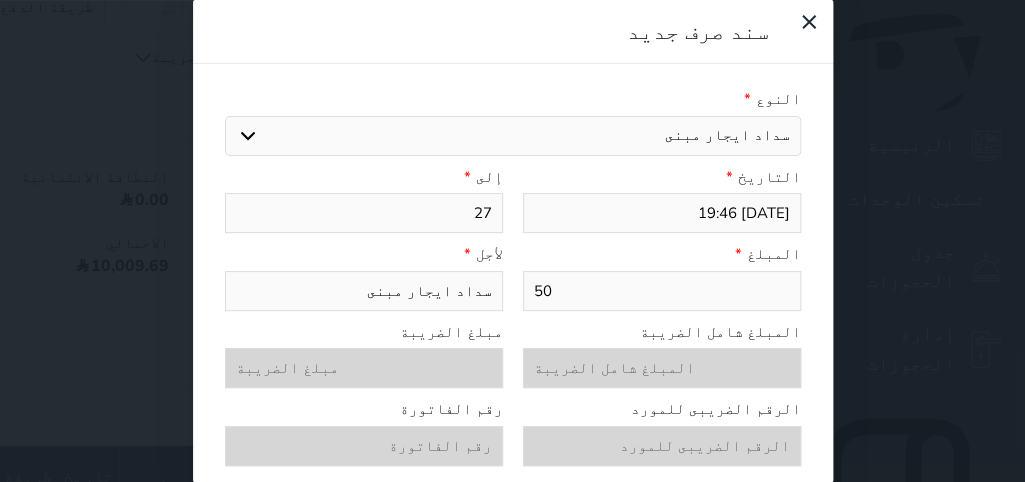 type on "500" 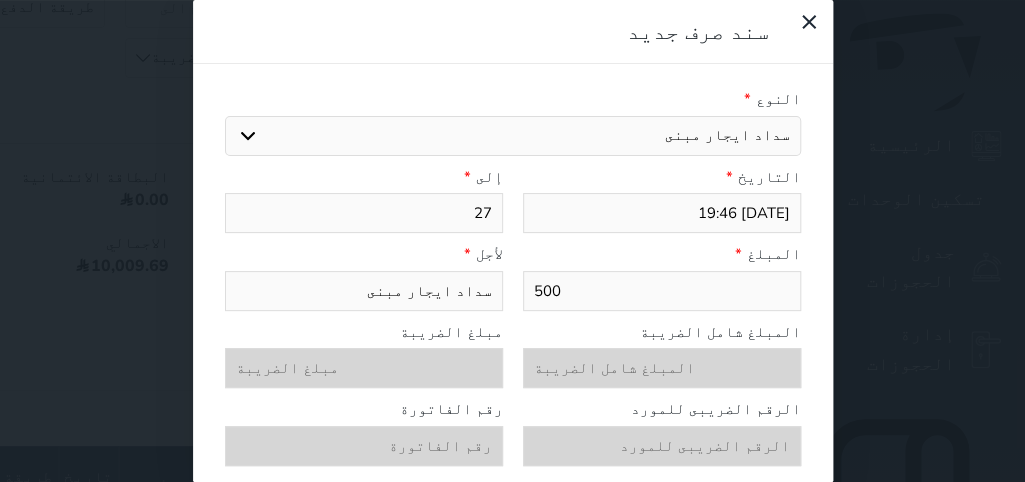 select 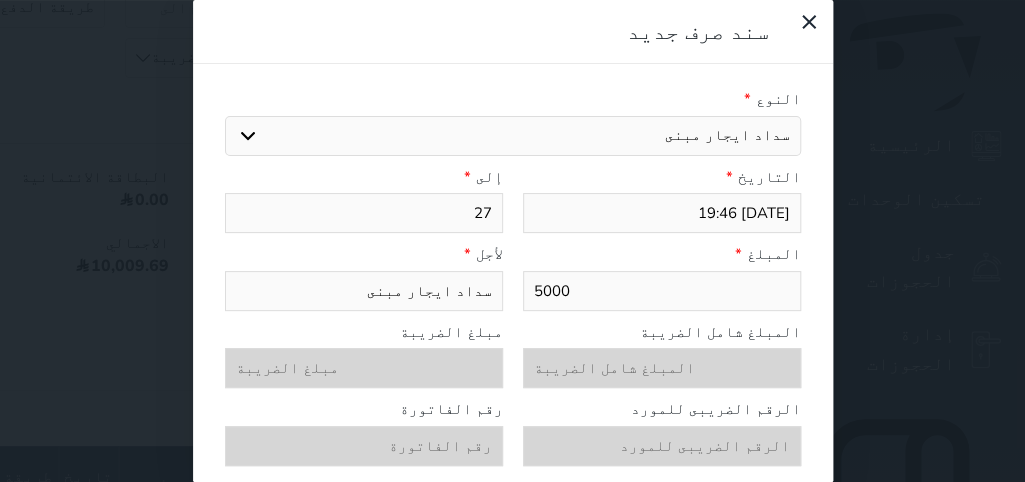 select 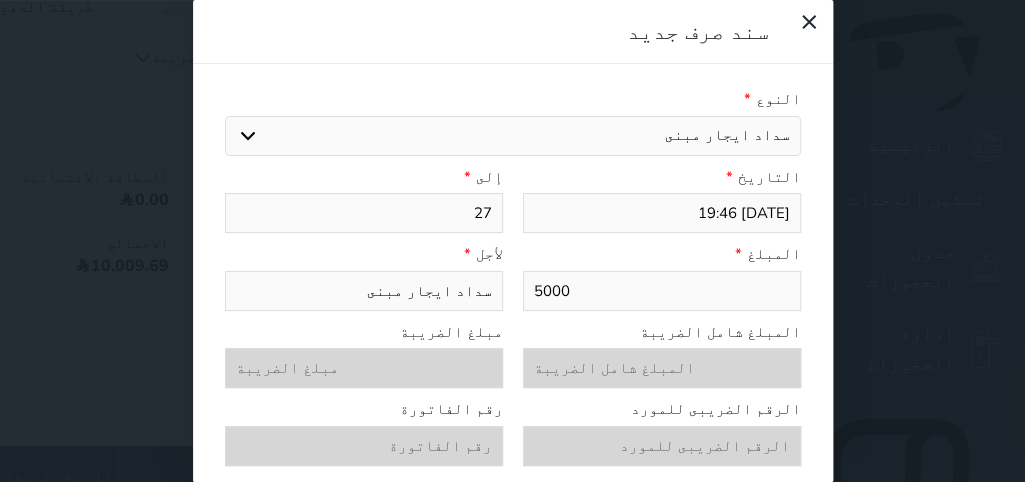 type on "50005" 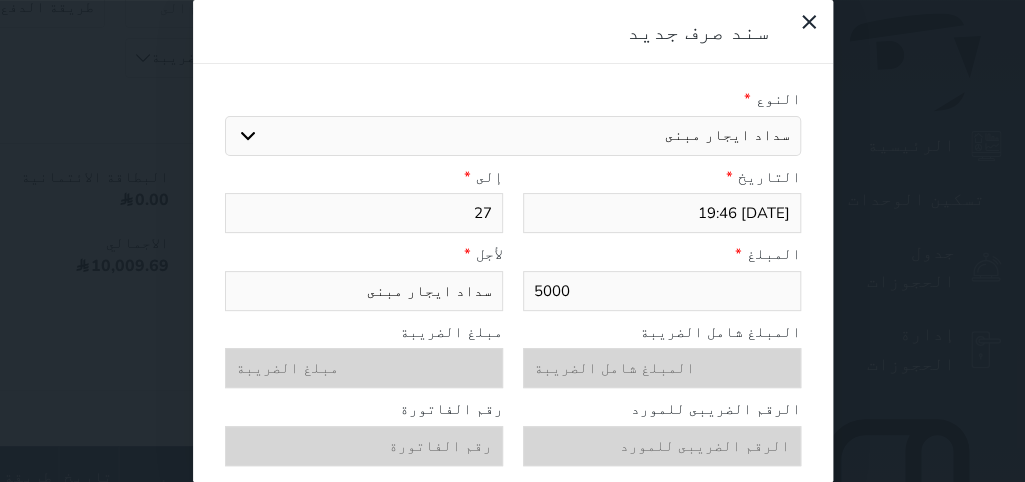 select 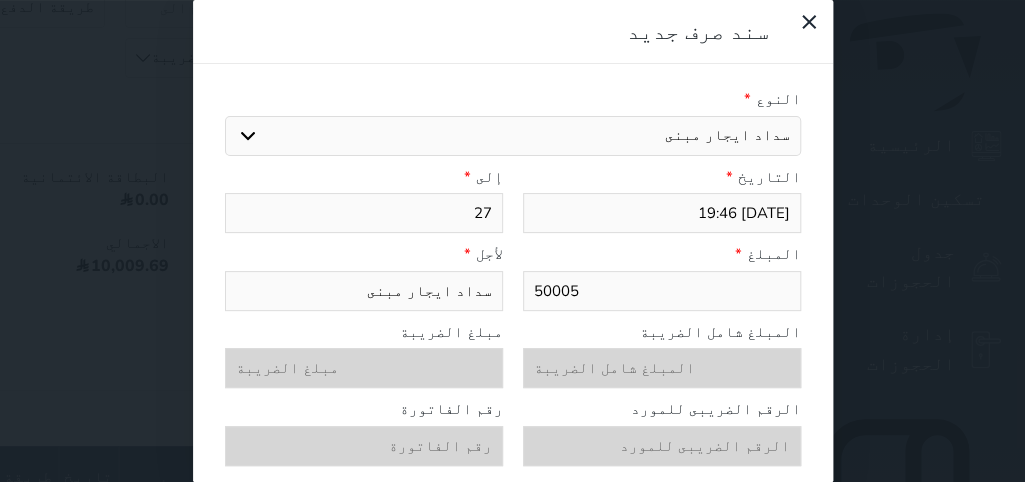 type on "50005." 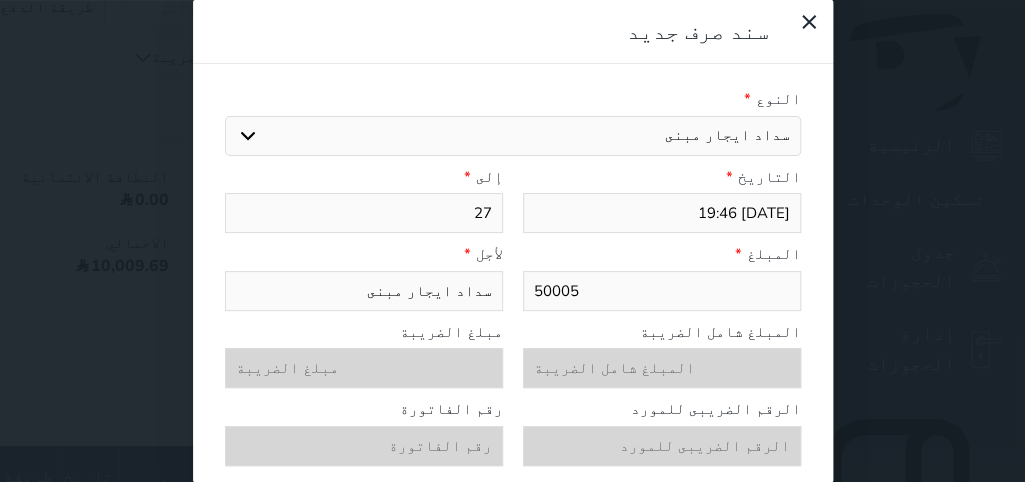 select 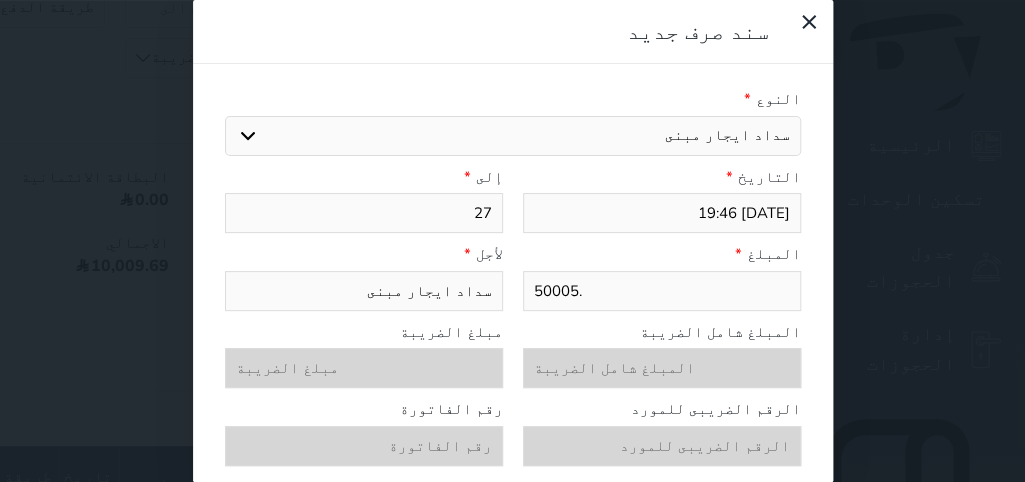 type on "50005.7" 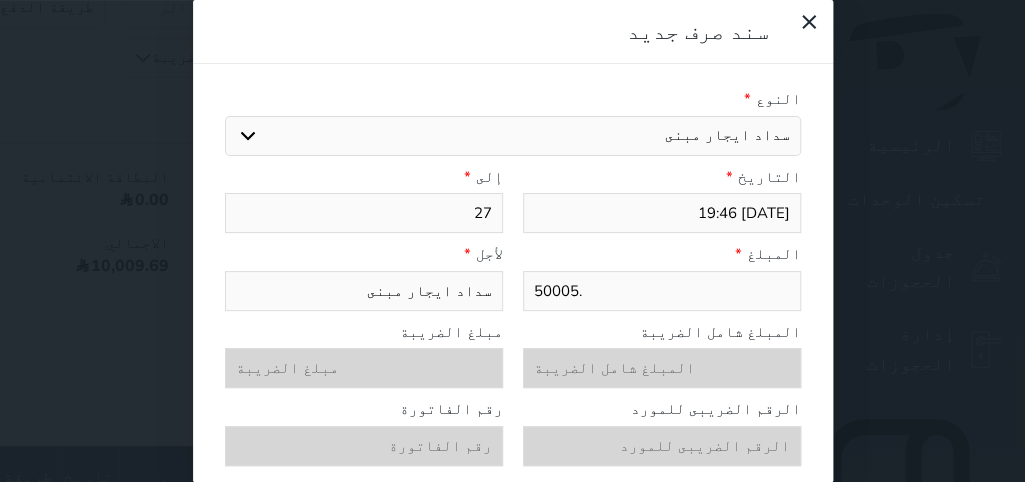 select 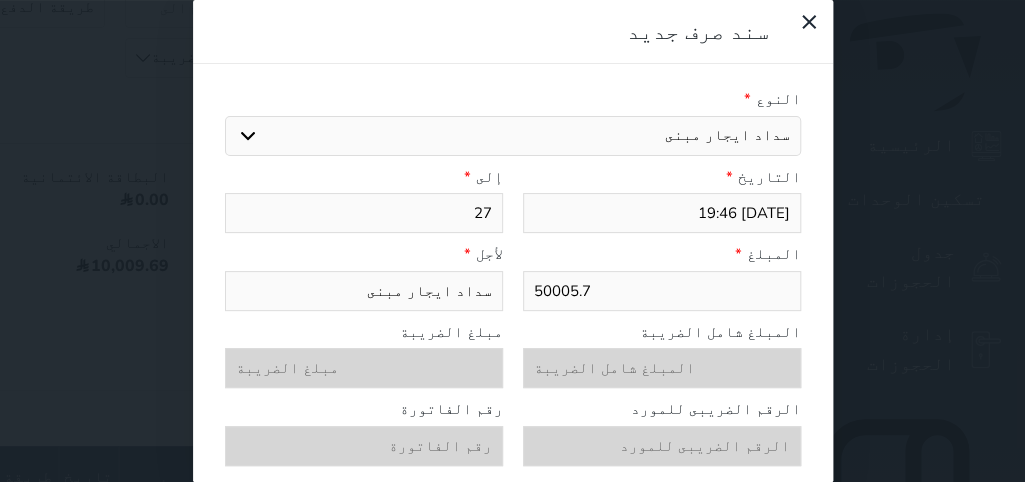 type on "50005.75" 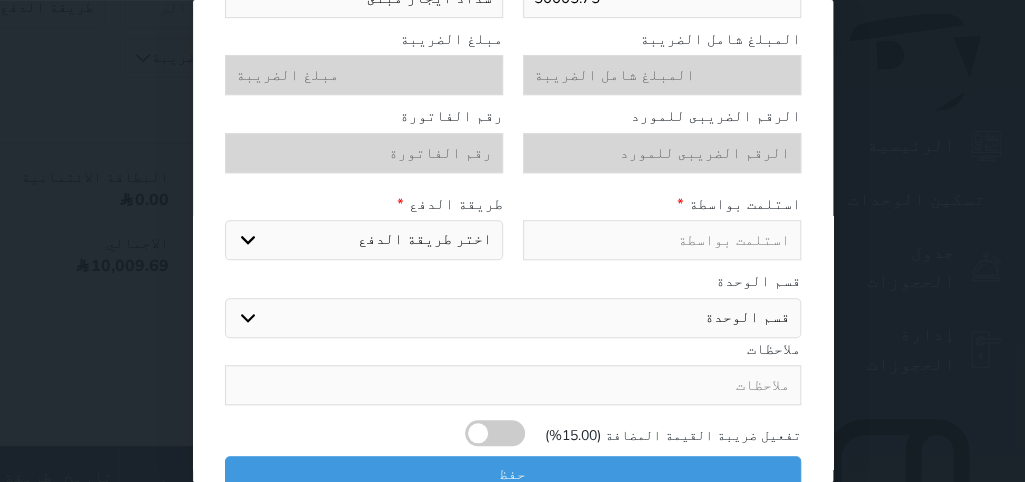 scroll, scrollTop: 307, scrollLeft: 0, axis: vertical 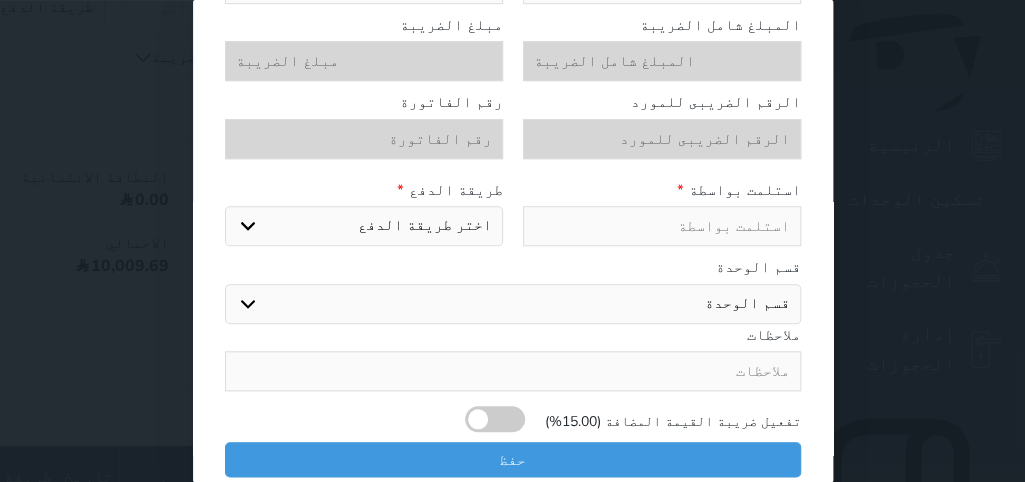 type on "50005.75" 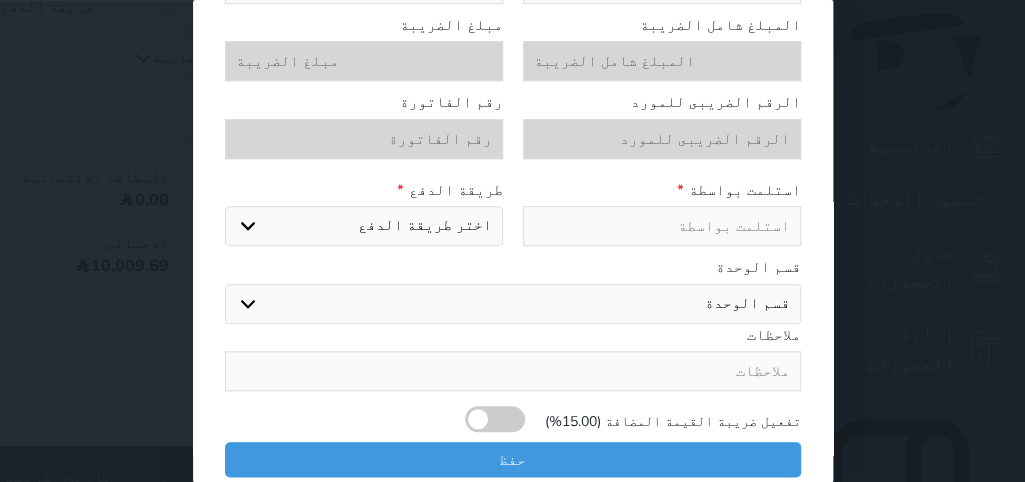 type on "ا" 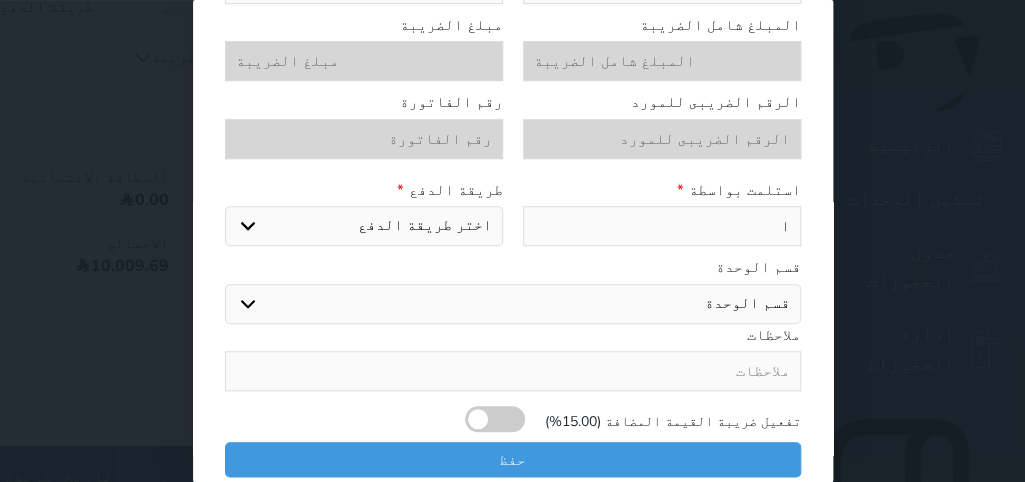 select 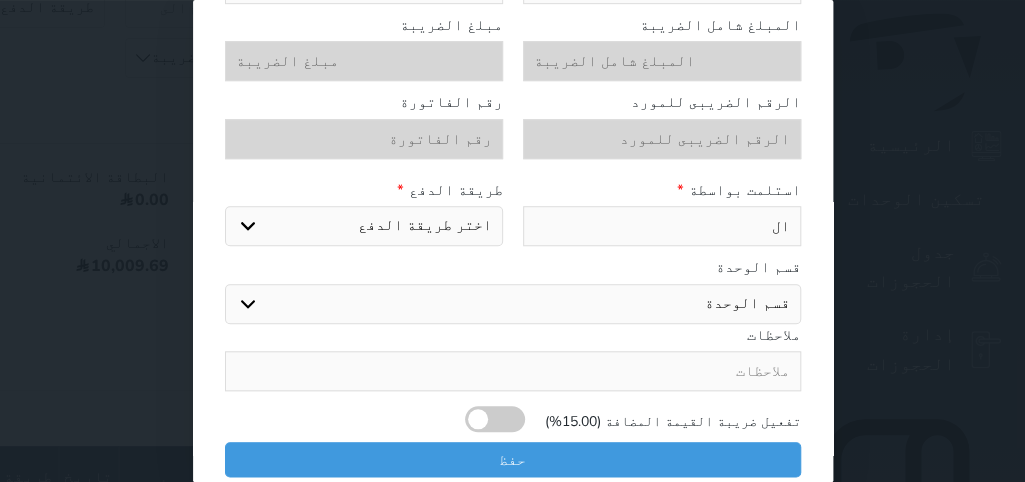 type on "الب" 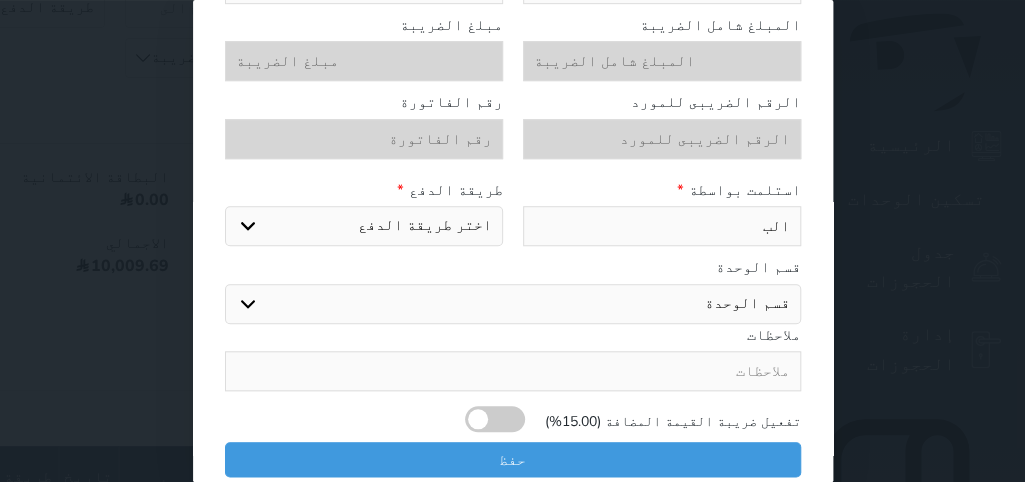 type on "البن" 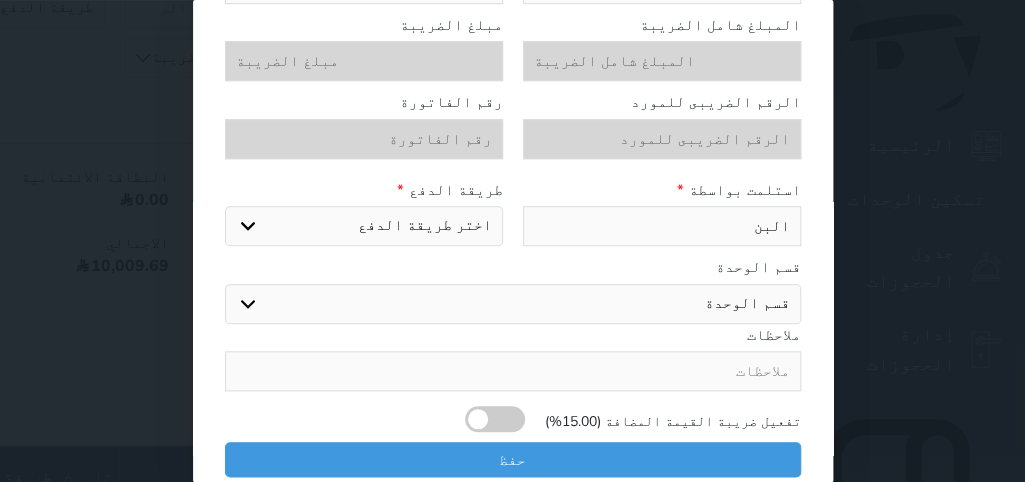type on "البنك" 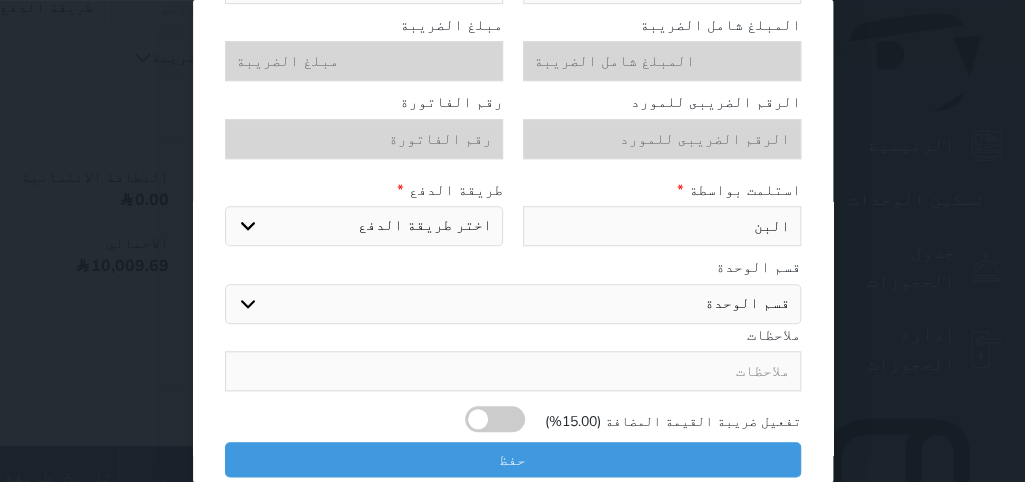 select 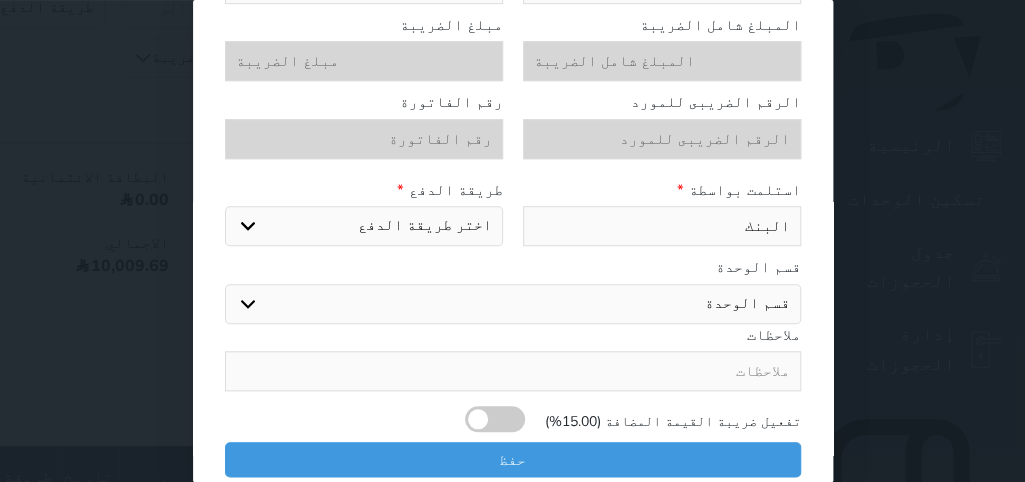 type on "البنك" 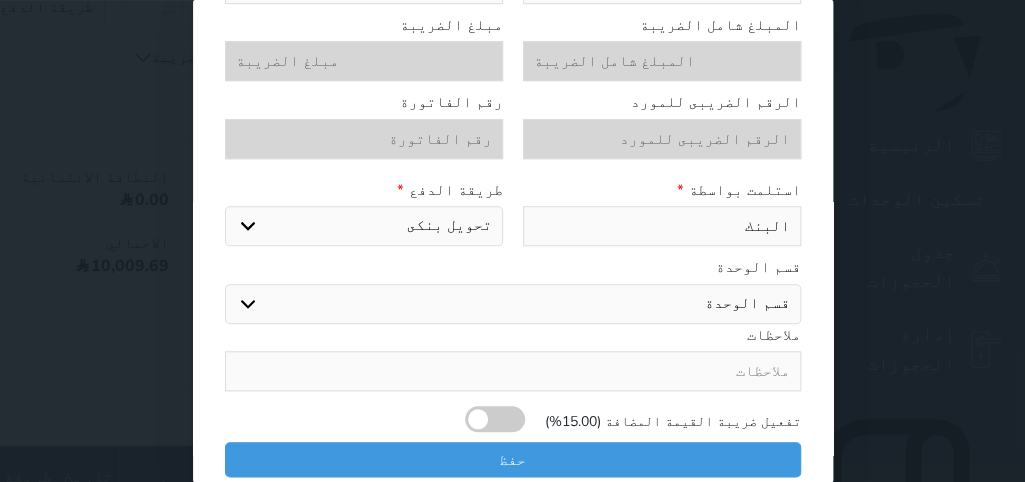 click on "تحويل بنكى" at bounding box center [0, 0] 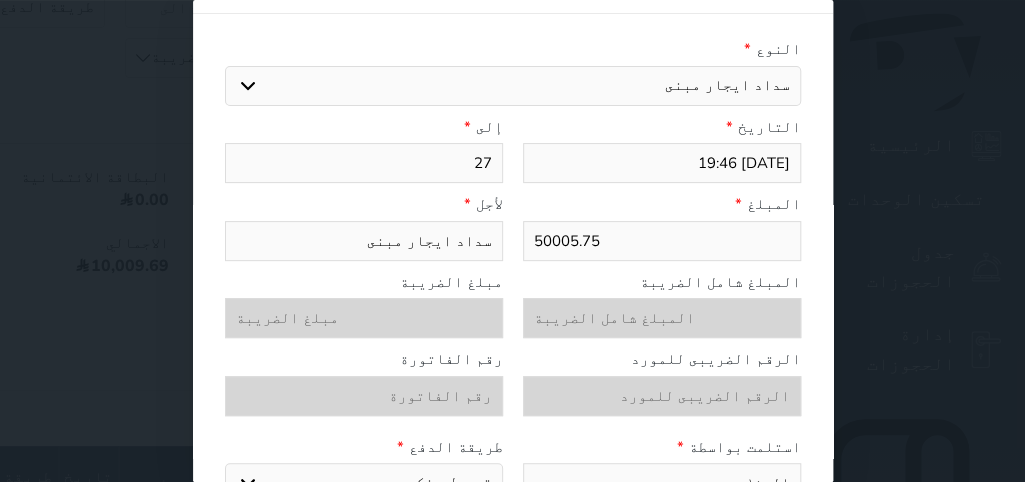 scroll, scrollTop: 0, scrollLeft: 0, axis: both 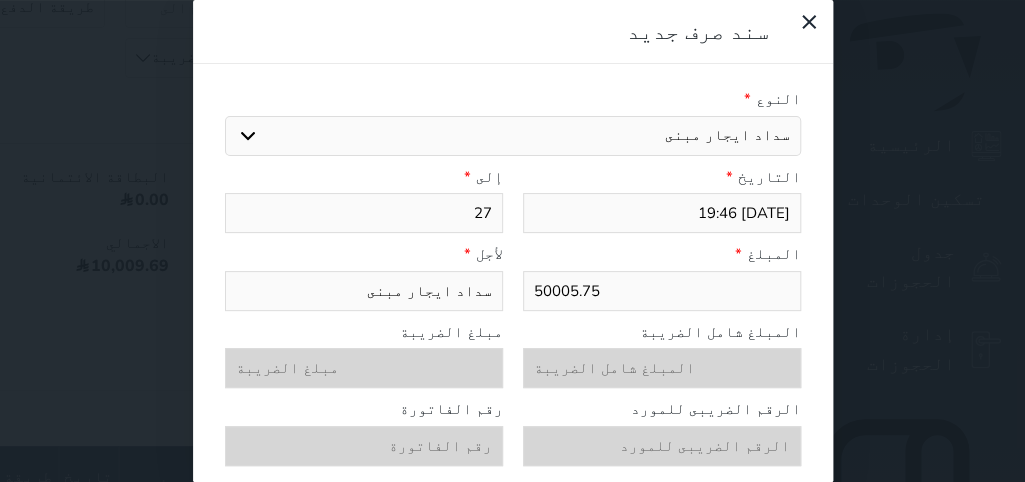 click on "سداد ايجار مبنى" at bounding box center [364, 291] 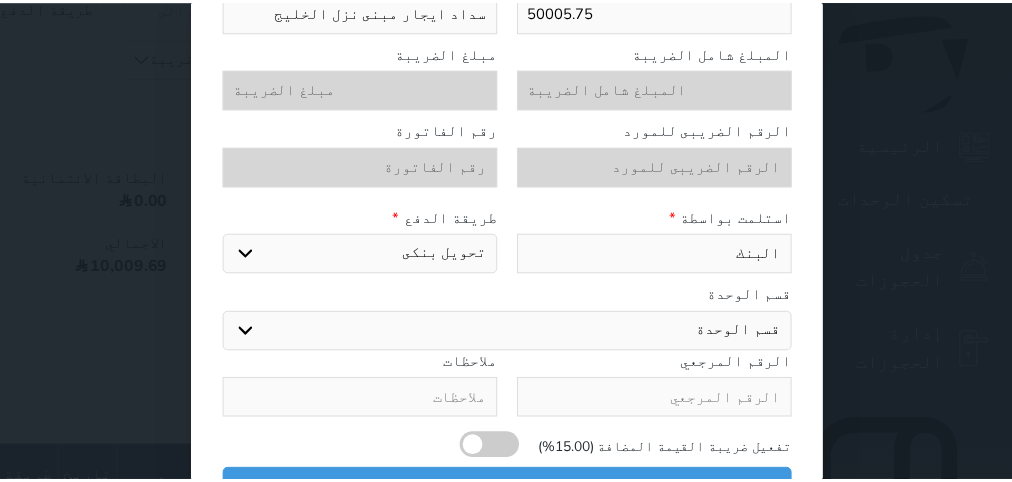 scroll, scrollTop: 307, scrollLeft: 0, axis: vertical 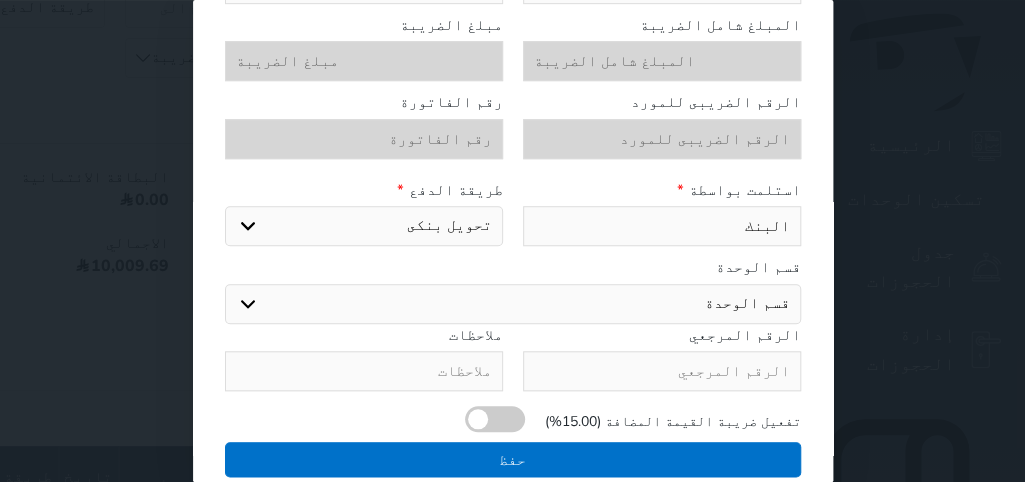 type on "سداد ايجار مبنى نزل الخليج" 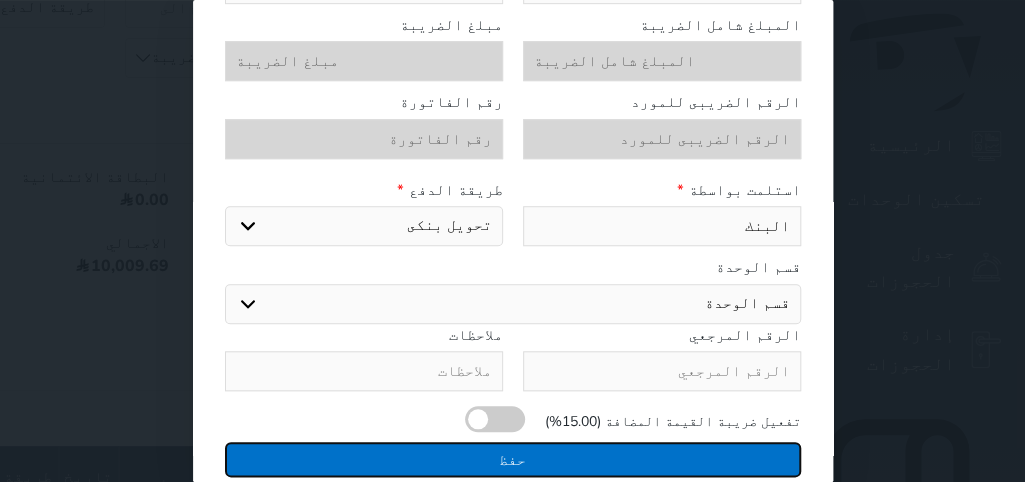 click on "حفظ" at bounding box center [513, 459] 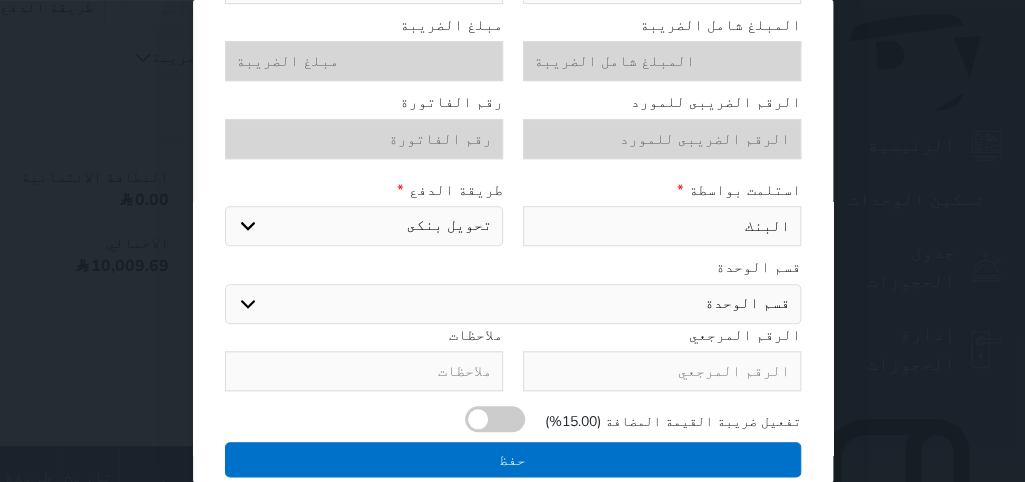 select 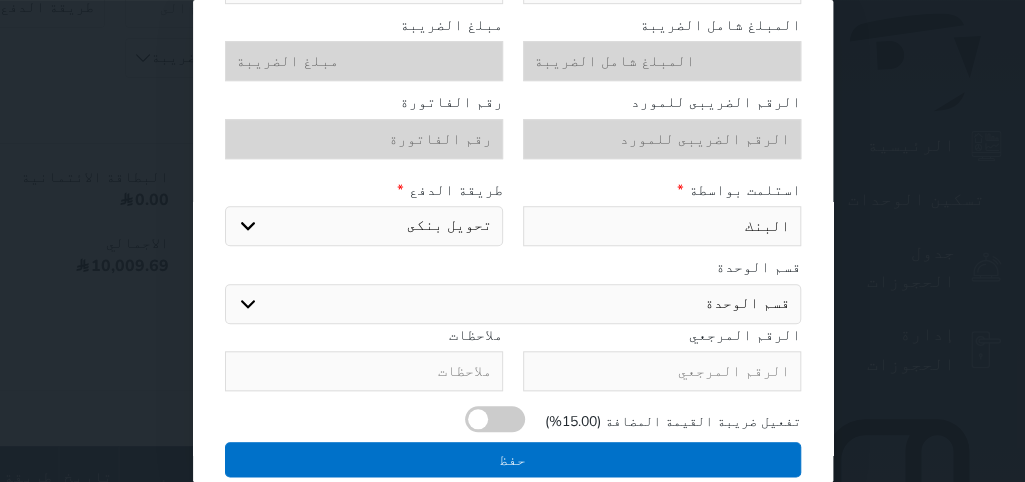type 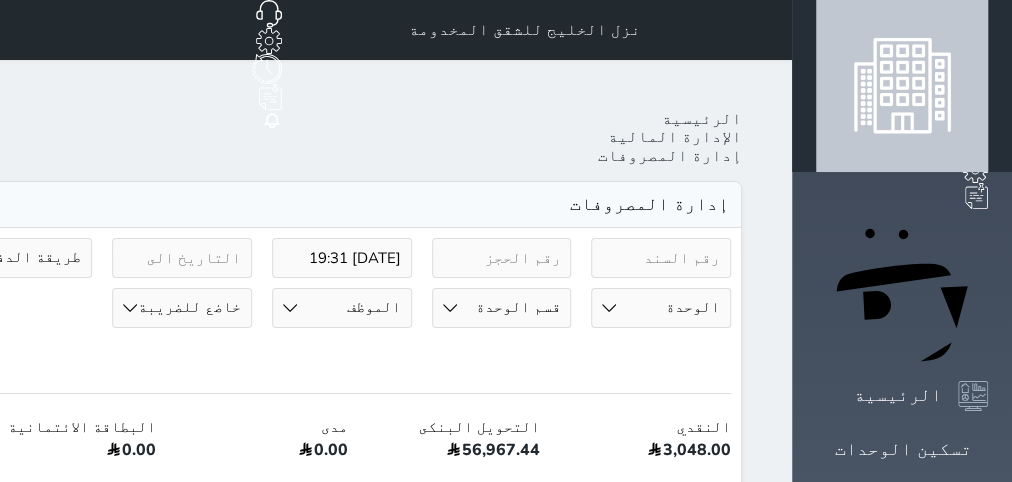 scroll, scrollTop: 440, scrollLeft: 0, axis: vertical 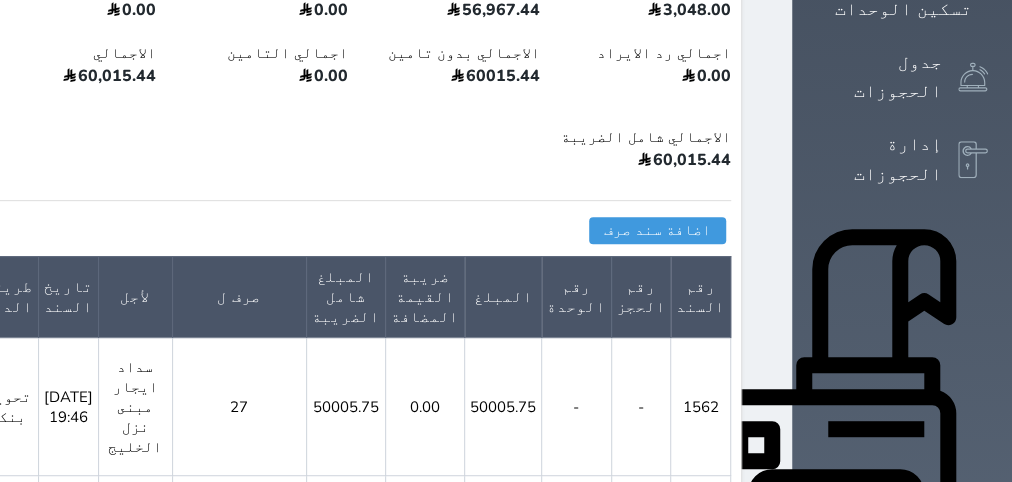 click on "النقدي   3,048.00     التحويل البنكى   56,967.44     مدى   0.00     البطاقة الائتمانية   0.00    آجل   0.00    اجمالي رد الايراد   0.00    الاجمالي بدون تامين
60015.44    اجمالي التامين
0.00    الاجمالي   60,015.44    إجمالي ضريبة القيمة المضافة   0.00    الاجمالي شامل الضريبة   60,015.44" at bounding box center [262, 77] 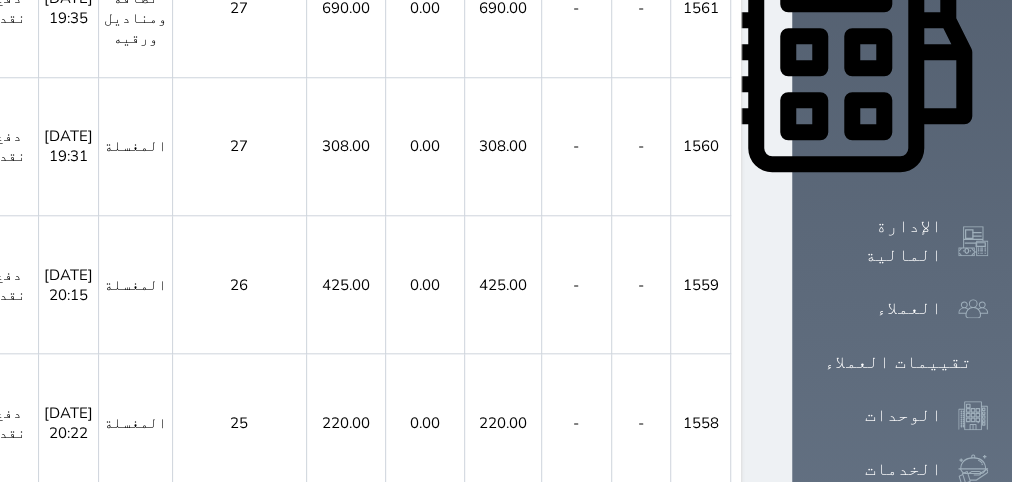 scroll, scrollTop: 936, scrollLeft: 0, axis: vertical 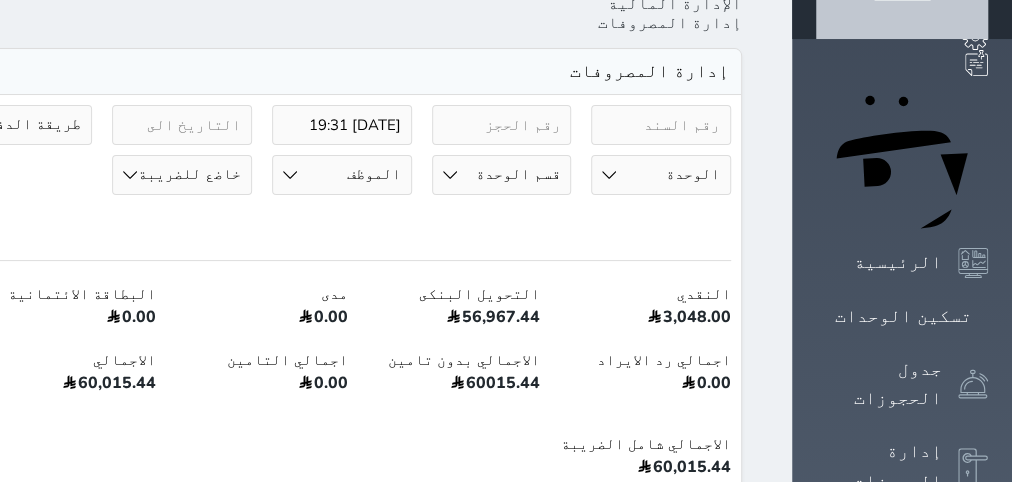 click on "[DATE] 19:31     طريقة الدفع   دفع نقدى   تحويل بنكى   مدى   بطاقة ائتمان   آجل   رد ايراد   نوع السند   مرتجع إيجار رواتب صيانة مصروفات عامة تحويل من الصندوق الى الادارة استرجاع تامين استرجاع العربون سداد بلدي سداد تلفون سداد ماء سداد كهرباء رسوم المشغل السياحي بوكنج المغسلة لوازم نظافه ومناديل ورقيه لوازمطابخ واواني رسوم محاسبيه وقانونيه رسوم انظمه وبرامج رسوم نقل نفايات سداد فاتورة وقود (غاز -بنزين) سداد ايجار مبنى مبلغ اهلاك اصول اجور عمال اضافيه رواتب موظفين [DEMOGRAPHIC_DATA] رواتب موظفين اجانب تامينات اجتماعيه تامينات صحيه رسوم تجديد اقامات ضريبة قيمه مضافه مشتريات" at bounding box center [262, 1228] 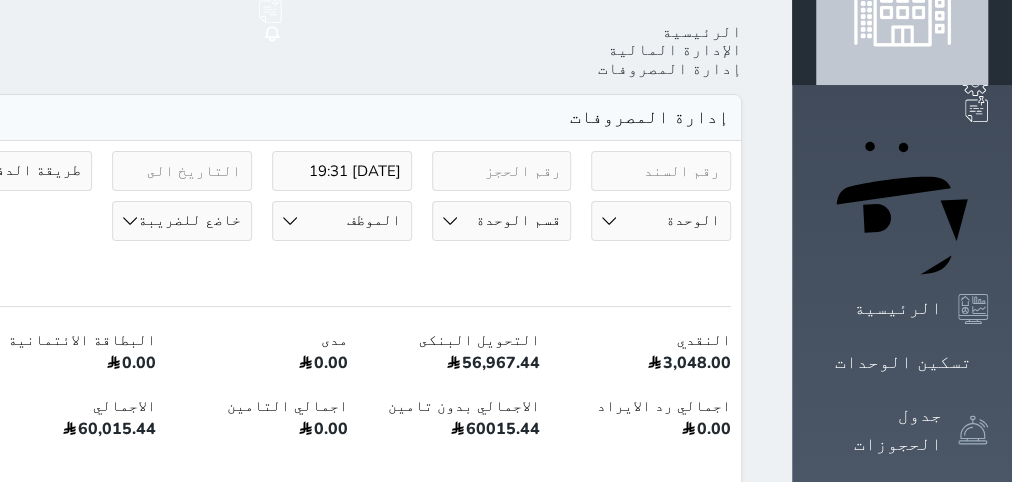 click on "[DATE] 19:31     طريقة الدفع   دفع نقدى   تحويل بنكى   مدى   بطاقة ائتمان   آجل   رد ايراد   نوع السند   مرتجع إيجار رواتب صيانة مصروفات عامة تحويل من الصندوق الى الادارة استرجاع تامين استرجاع العربون سداد بلدي سداد تلفون سداد ماء سداد كهرباء رسوم المشغل السياحي بوكنج المغسلة لوازم نظافه ومناديل ورقيه لوازمطابخ واواني رسوم محاسبيه وقانونيه رسوم انظمه وبرامج رسوم نقل نفايات سداد فاتورة وقود (غاز -بنزين) سداد ايجار مبنى مبلغ اهلاك اصول اجور عمال اضافيه رواتب موظفين [DEMOGRAPHIC_DATA] رواتب موظفين اجانب تامينات اجتماعيه تامينات صحيه رسوم تجديد اقامات ضريبة قيمه مضافه مشتريات" at bounding box center (262, 221) 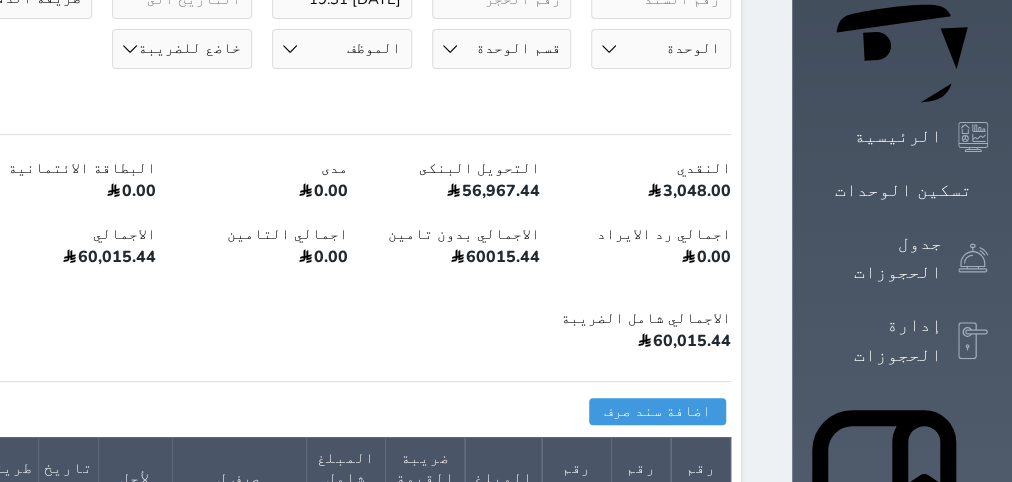 scroll, scrollTop: 213, scrollLeft: 0, axis: vertical 